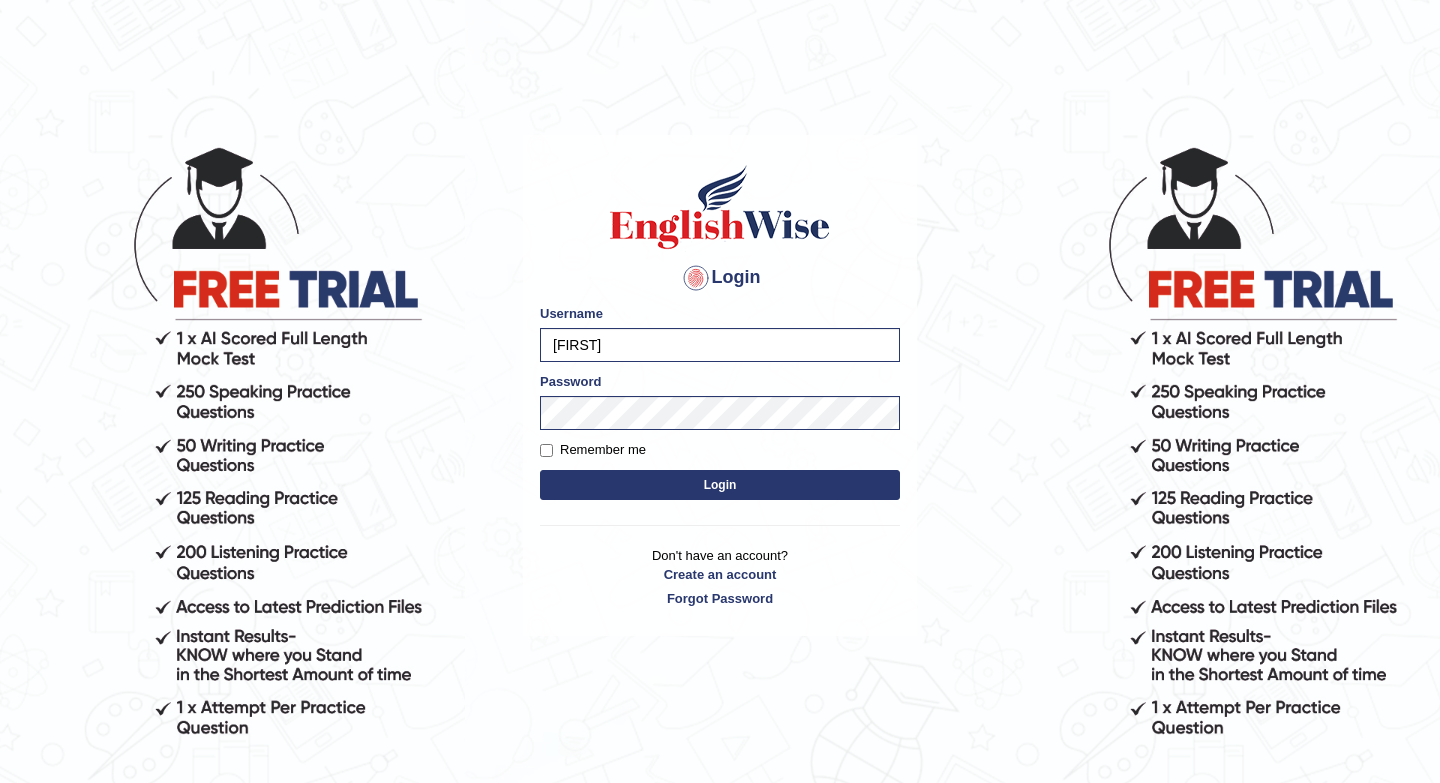 scroll, scrollTop: 0, scrollLeft: 0, axis: both 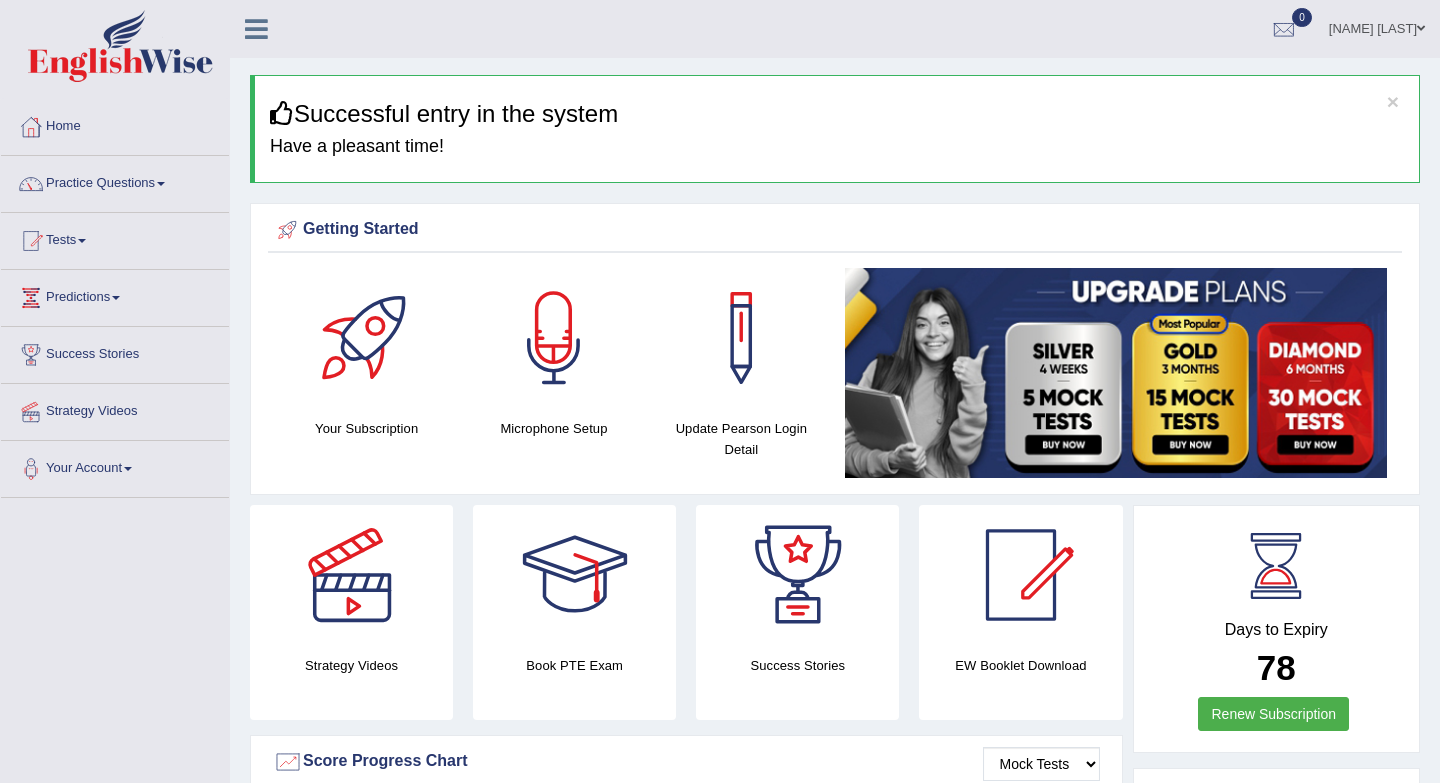 click on "Practice Questions" at bounding box center [115, 181] 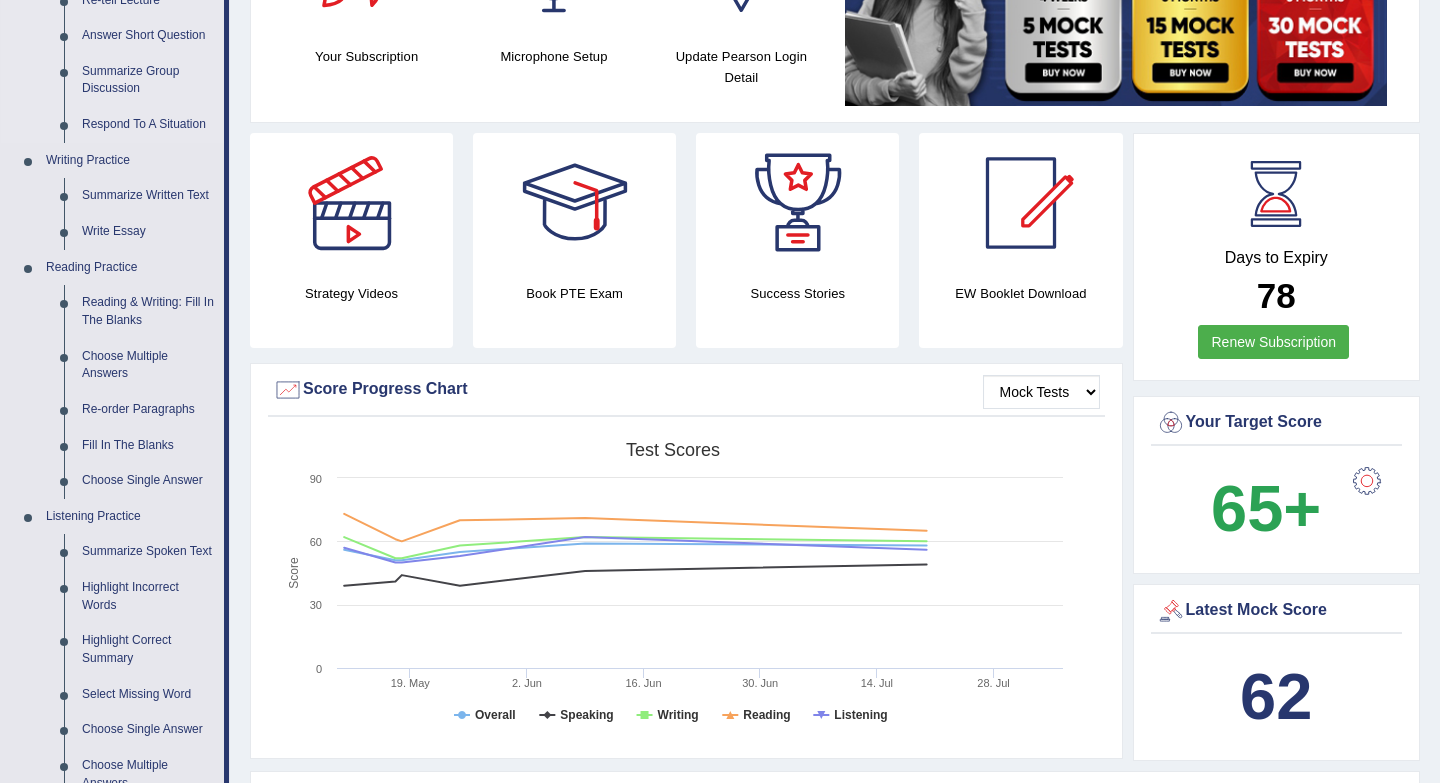 scroll, scrollTop: 373, scrollLeft: 0, axis: vertical 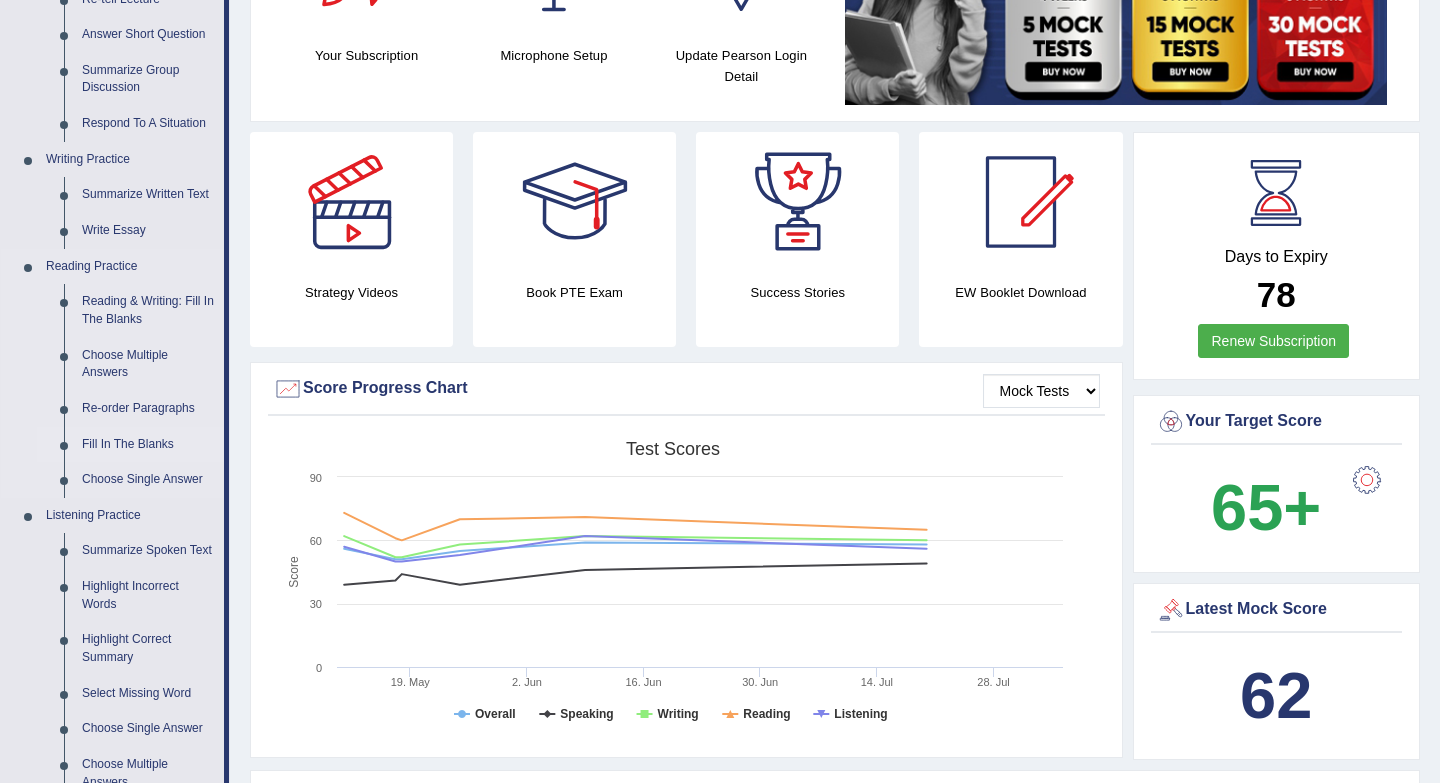 click on "Fill In The Blanks" at bounding box center (148, 445) 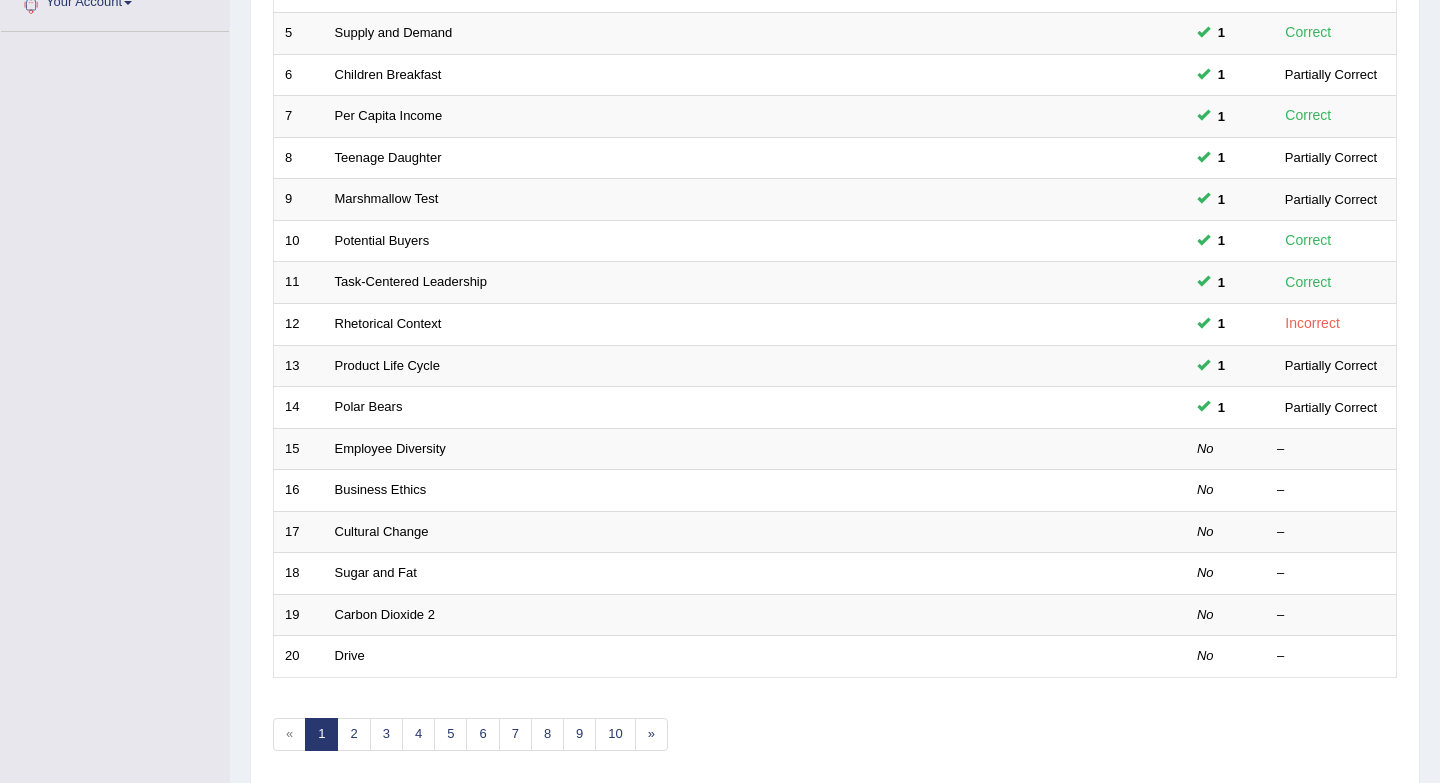 scroll, scrollTop: 466, scrollLeft: 0, axis: vertical 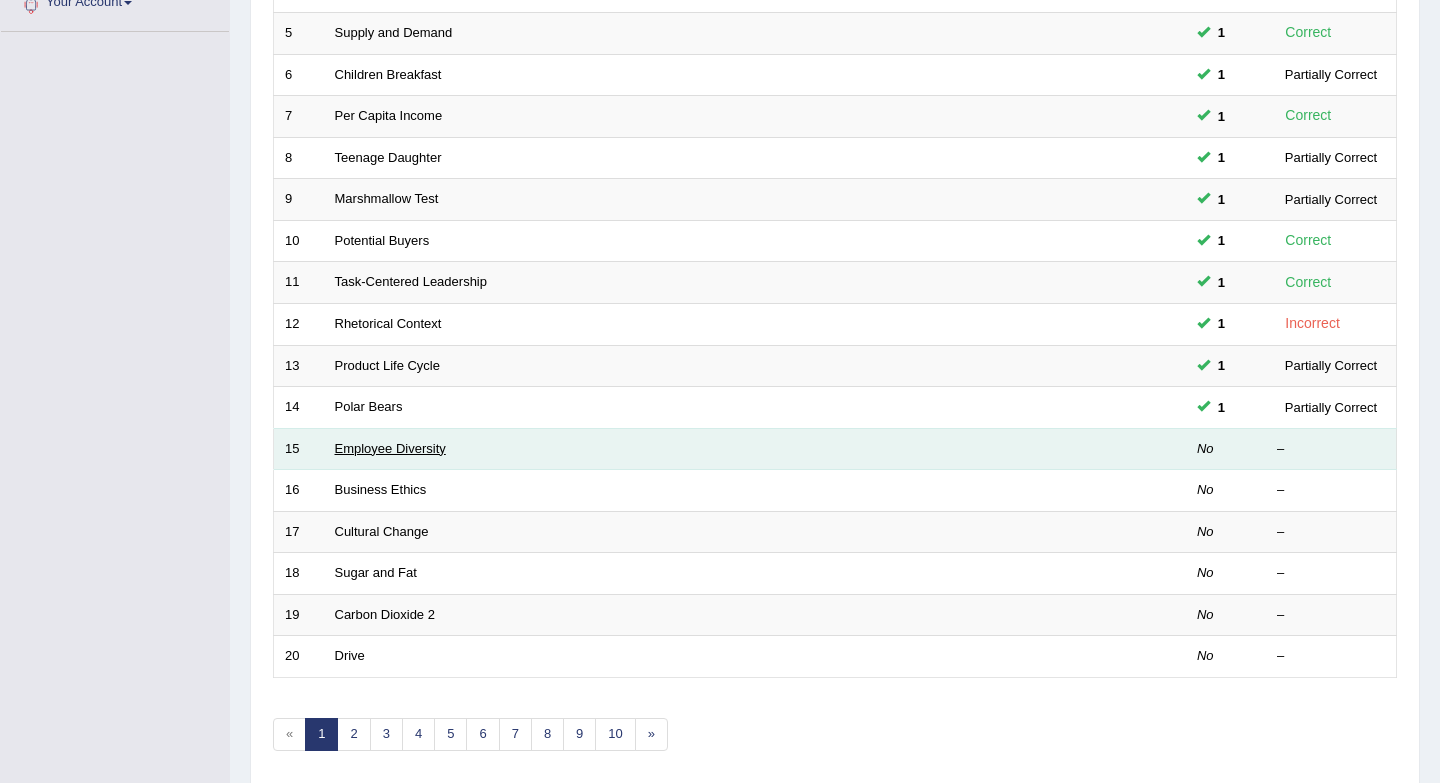 click on "Employee Diversity" at bounding box center [390, 448] 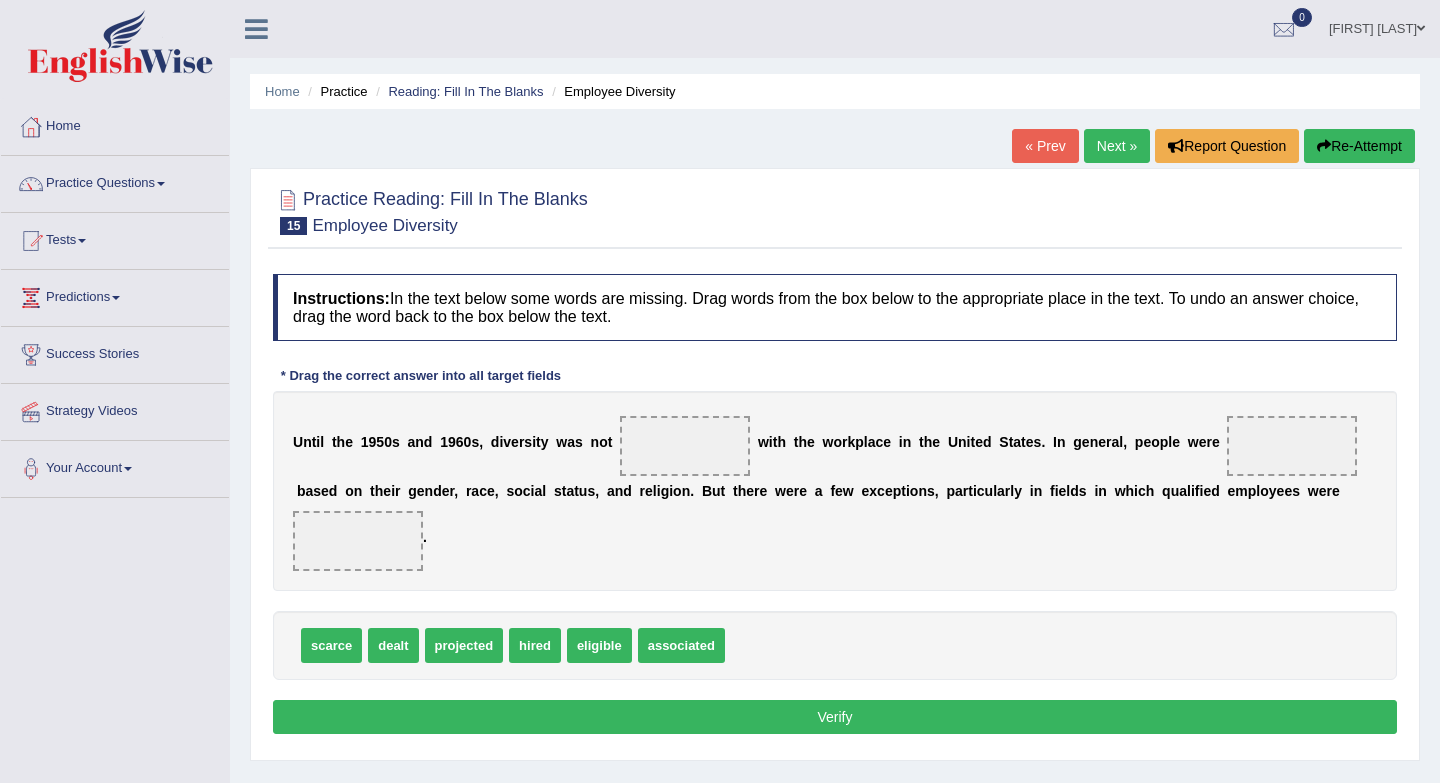 scroll, scrollTop: 0, scrollLeft: 0, axis: both 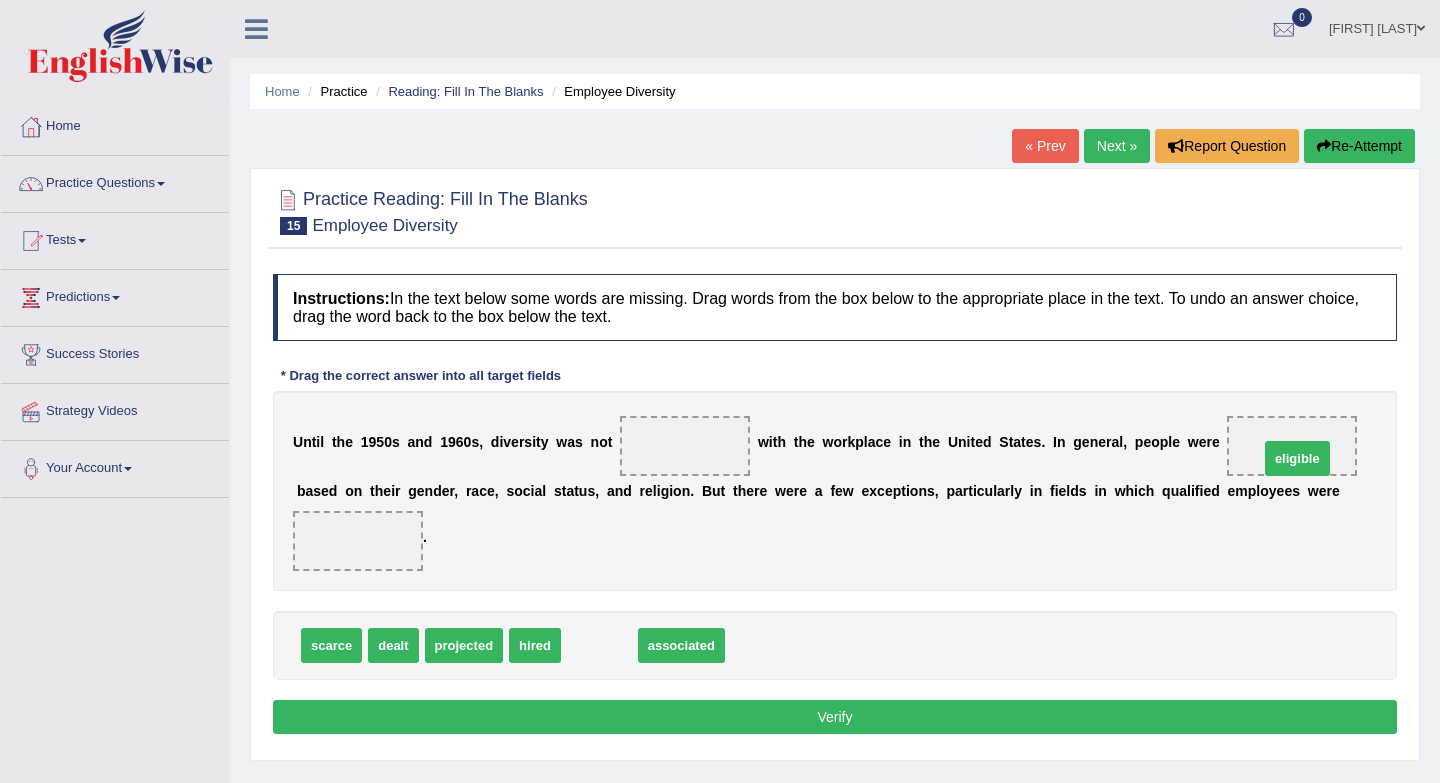drag, startPoint x: 599, startPoint y: 650, endPoint x: 1297, endPoint y: 463, distance: 722.6154 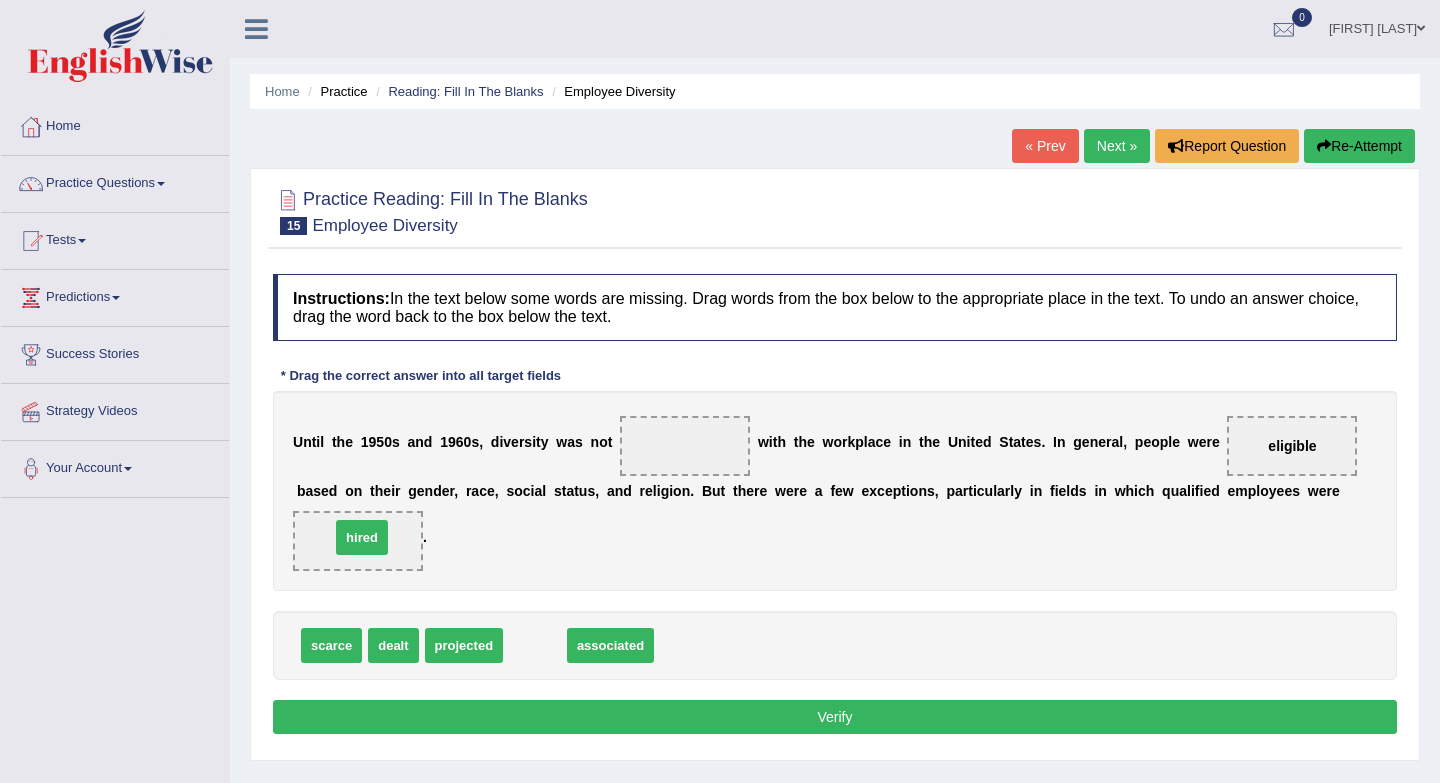 drag, startPoint x: 546, startPoint y: 647, endPoint x: 370, endPoint y: 541, distance: 205.4556 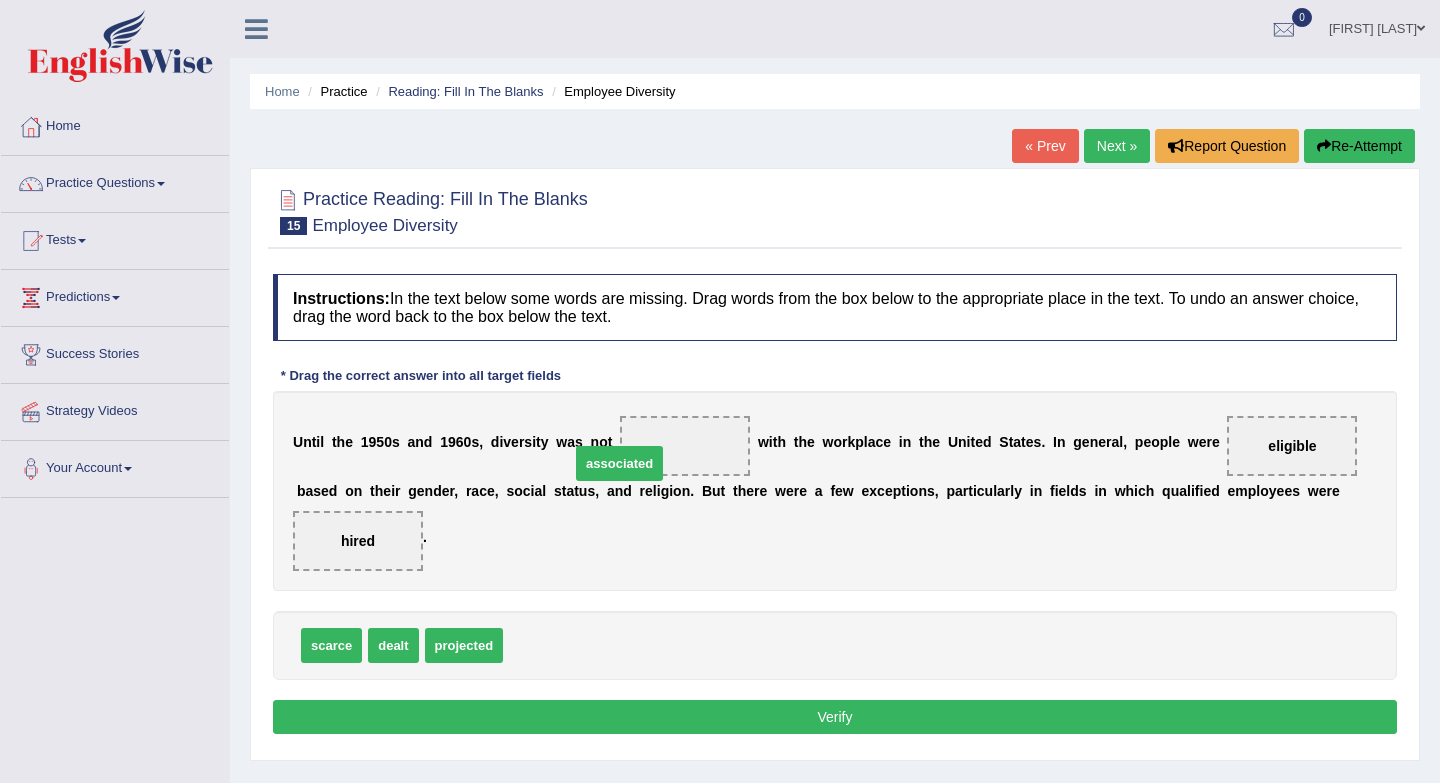 drag, startPoint x: 573, startPoint y: 636, endPoint x: 674, endPoint y: 434, distance: 225.84286 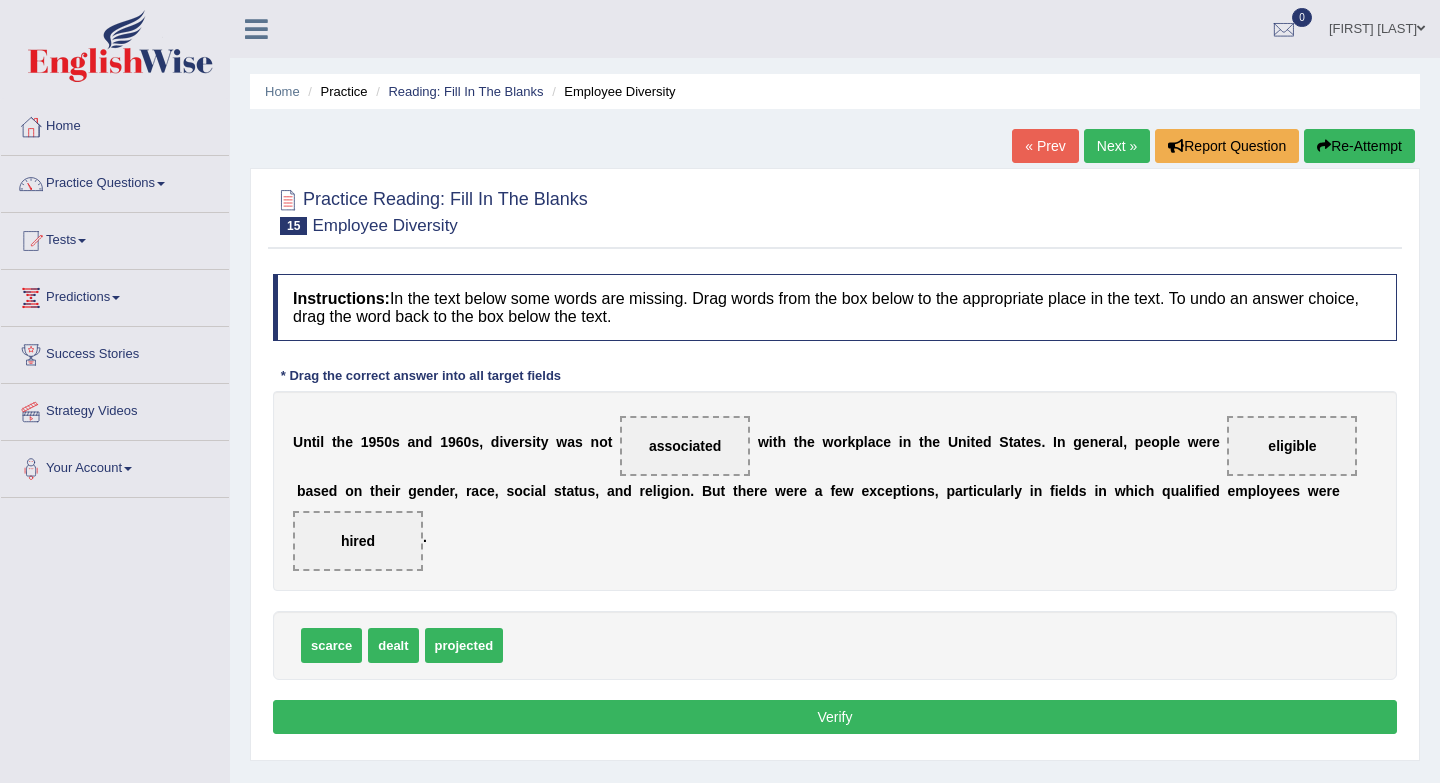 click on "Verify" at bounding box center (835, 717) 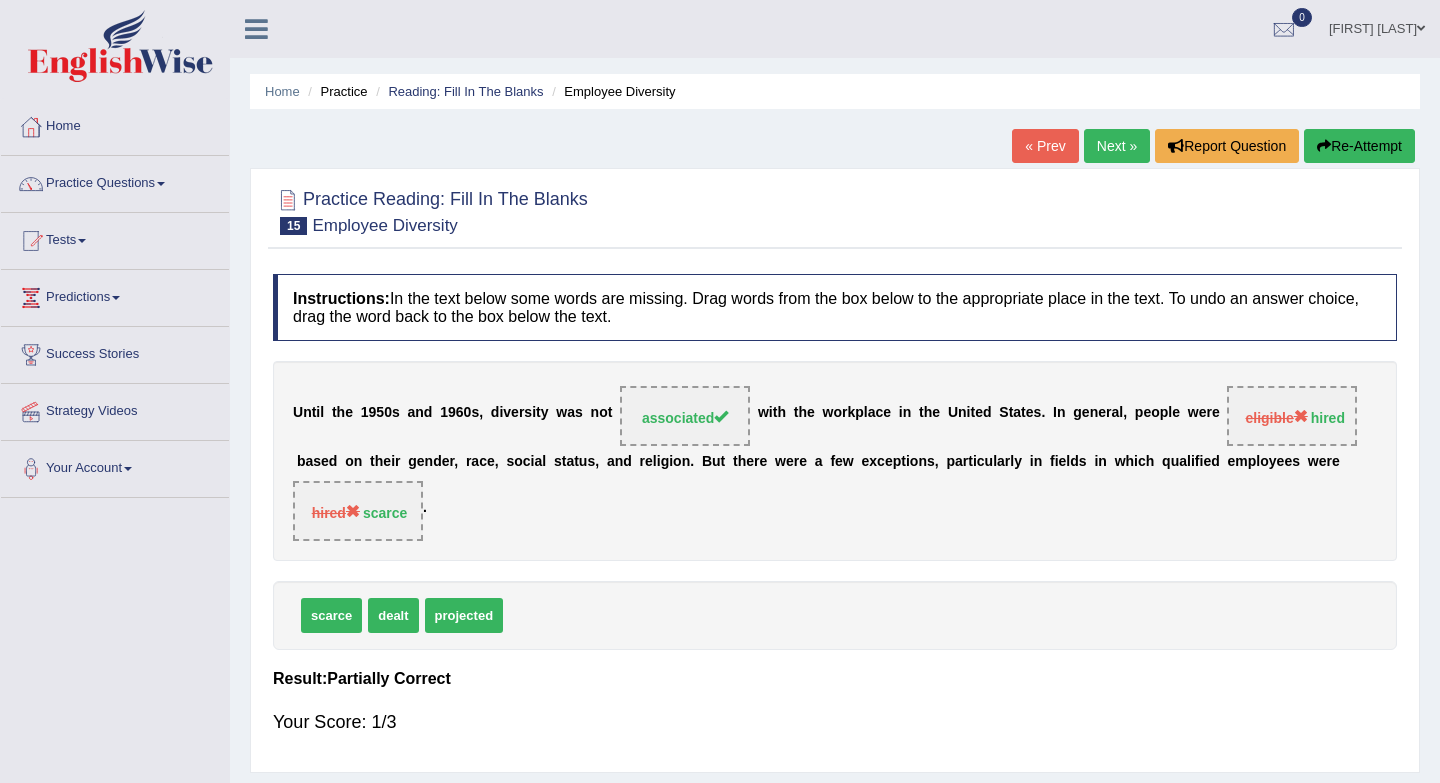click on "Next »" at bounding box center (1117, 146) 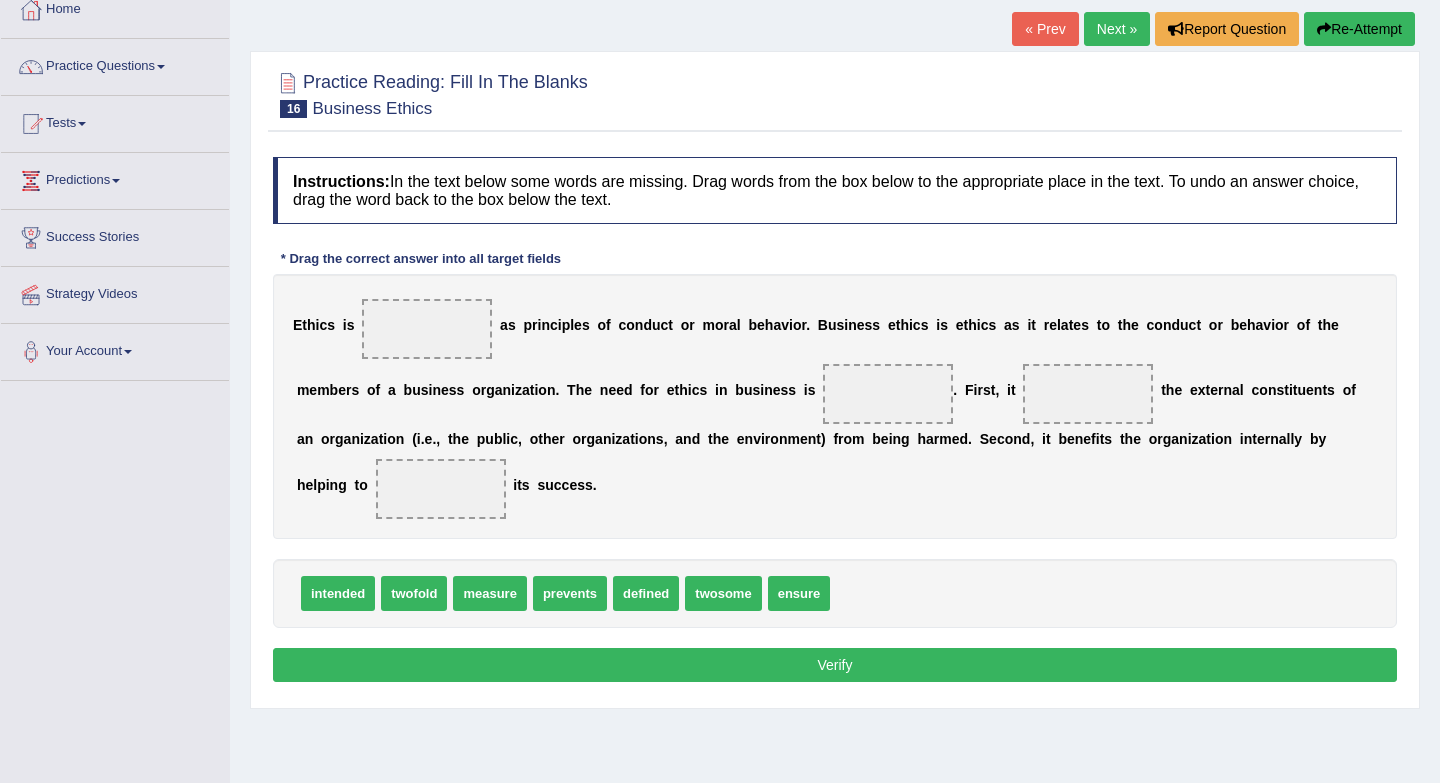 scroll, scrollTop: 117, scrollLeft: 0, axis: vertical 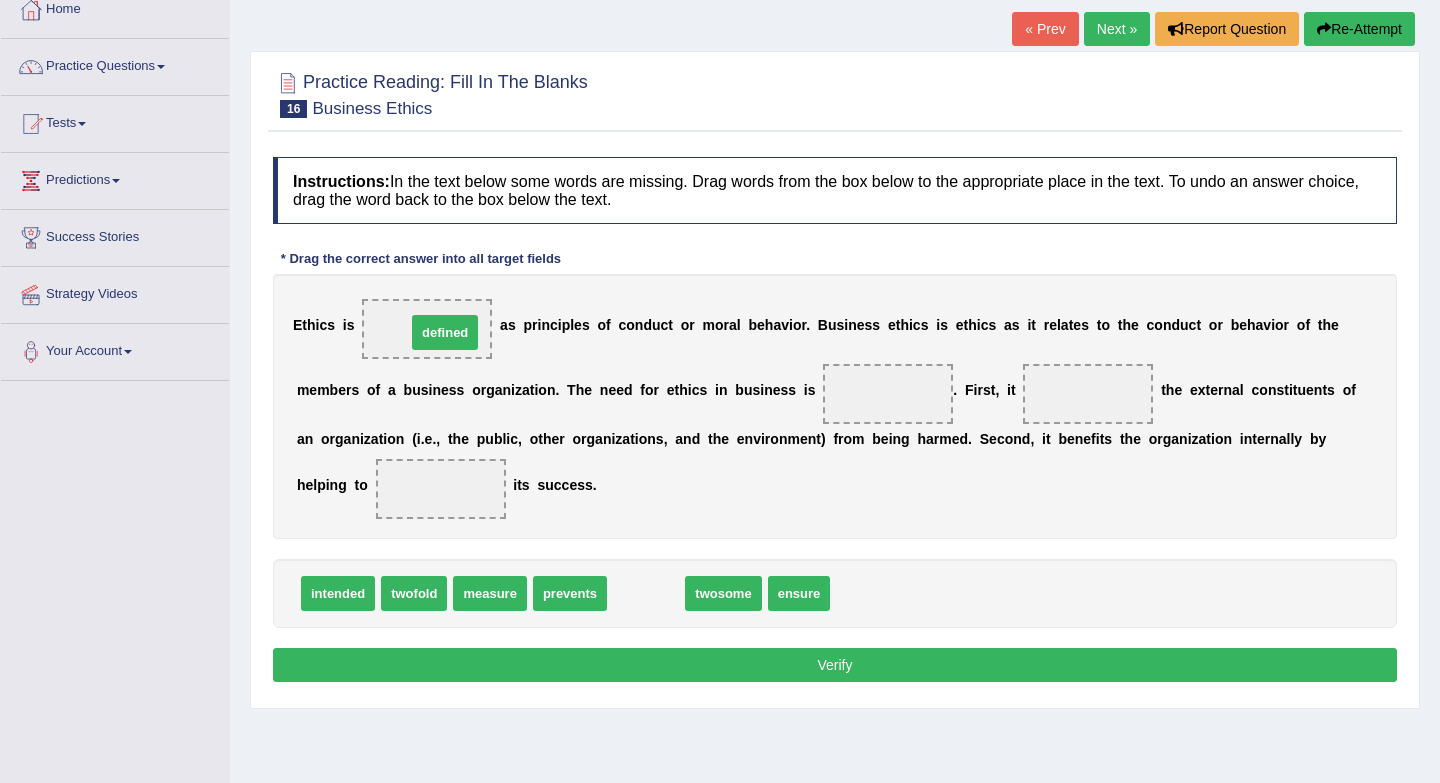 drag, startPoint x: 662, startPoint y: 593, endPoint x: 458, endPoint y: 330, distance: 332.8438 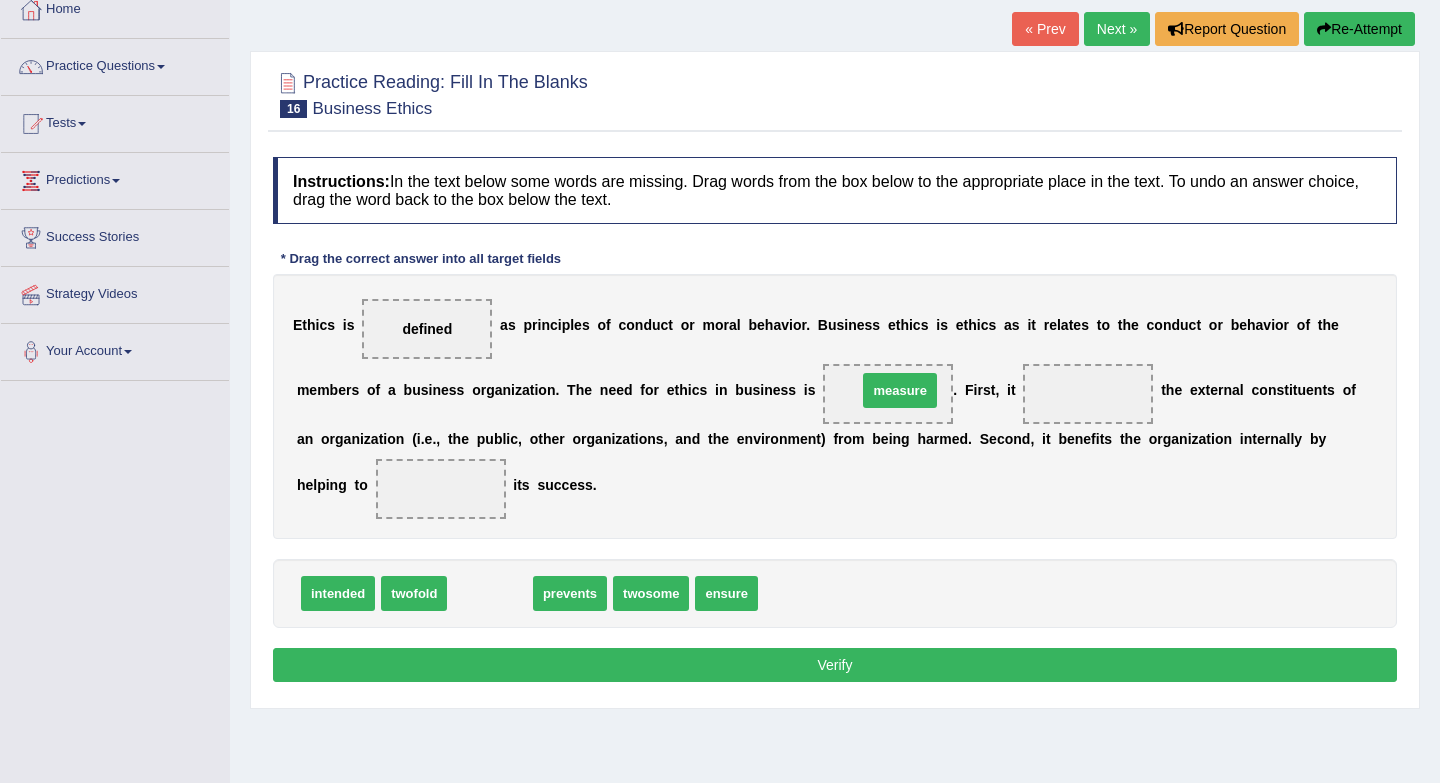 drag, startPoint x: 498, startPoint y: 604, endPoint x: 905, endPoint y: 394, distance: 457.9836 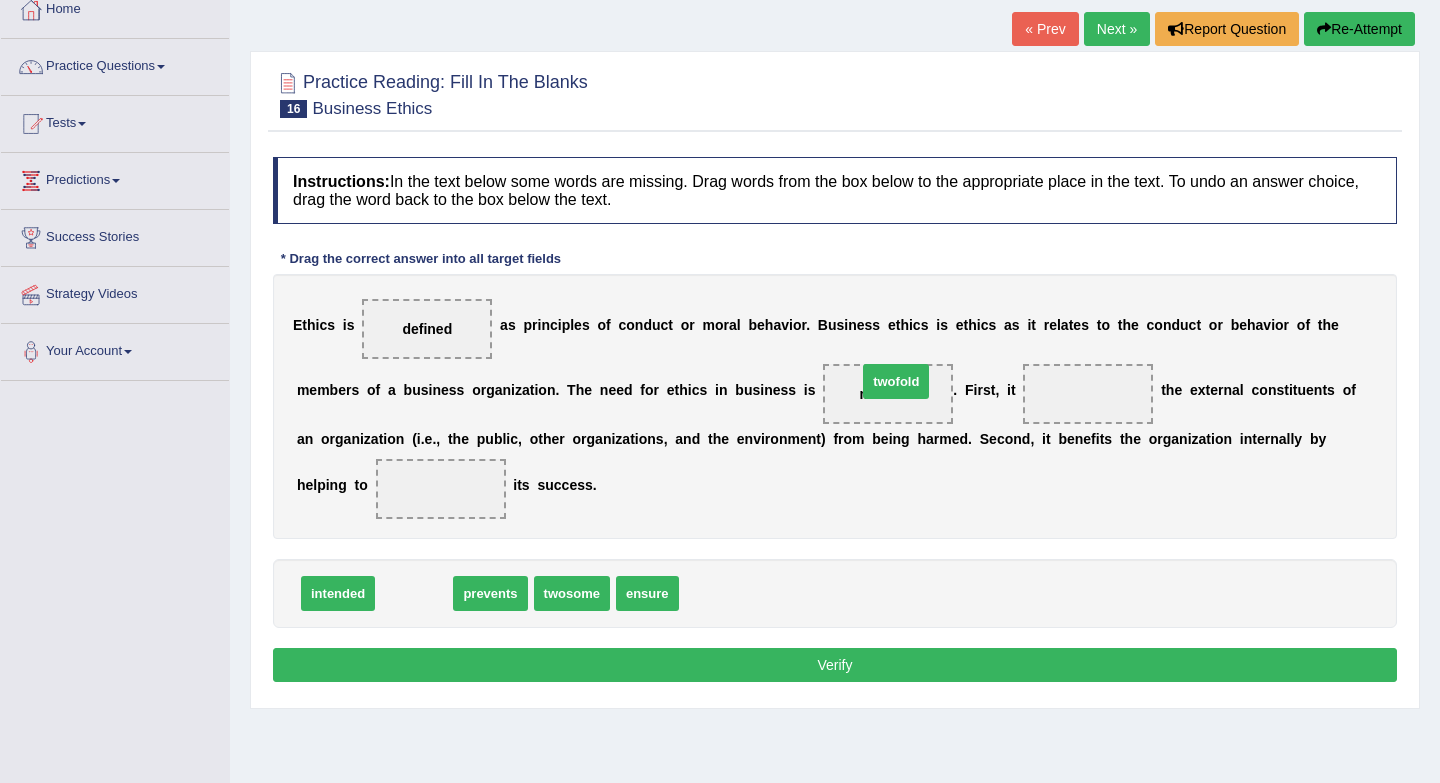 drag, startPoint x: 424, startPoint y: 606, endPoint x: 901, endPoint y: 393, distance: 522.3964 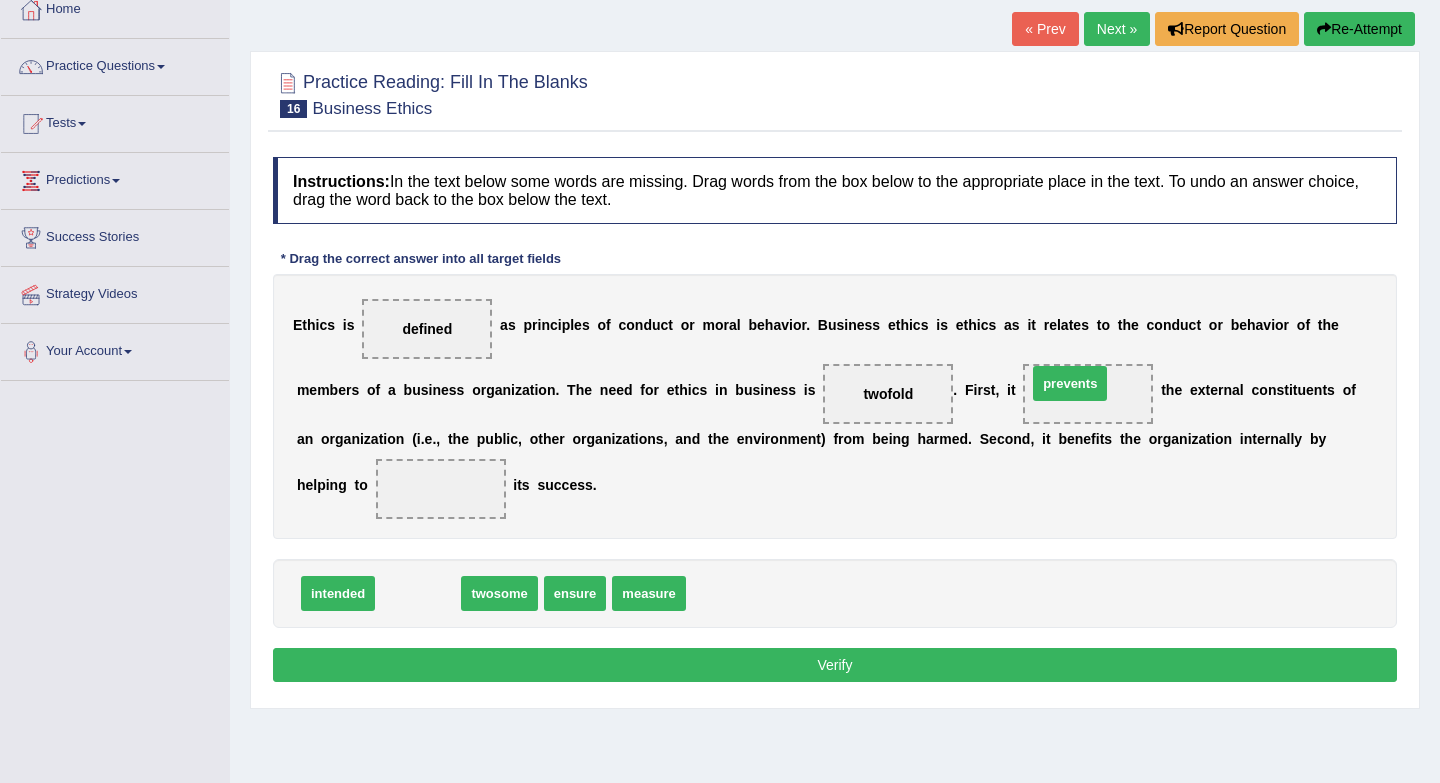 drag, startPoint x: 419, startPoint y: 589, endPoint x: 1068, endPoint y: 372, distance: 684.3172 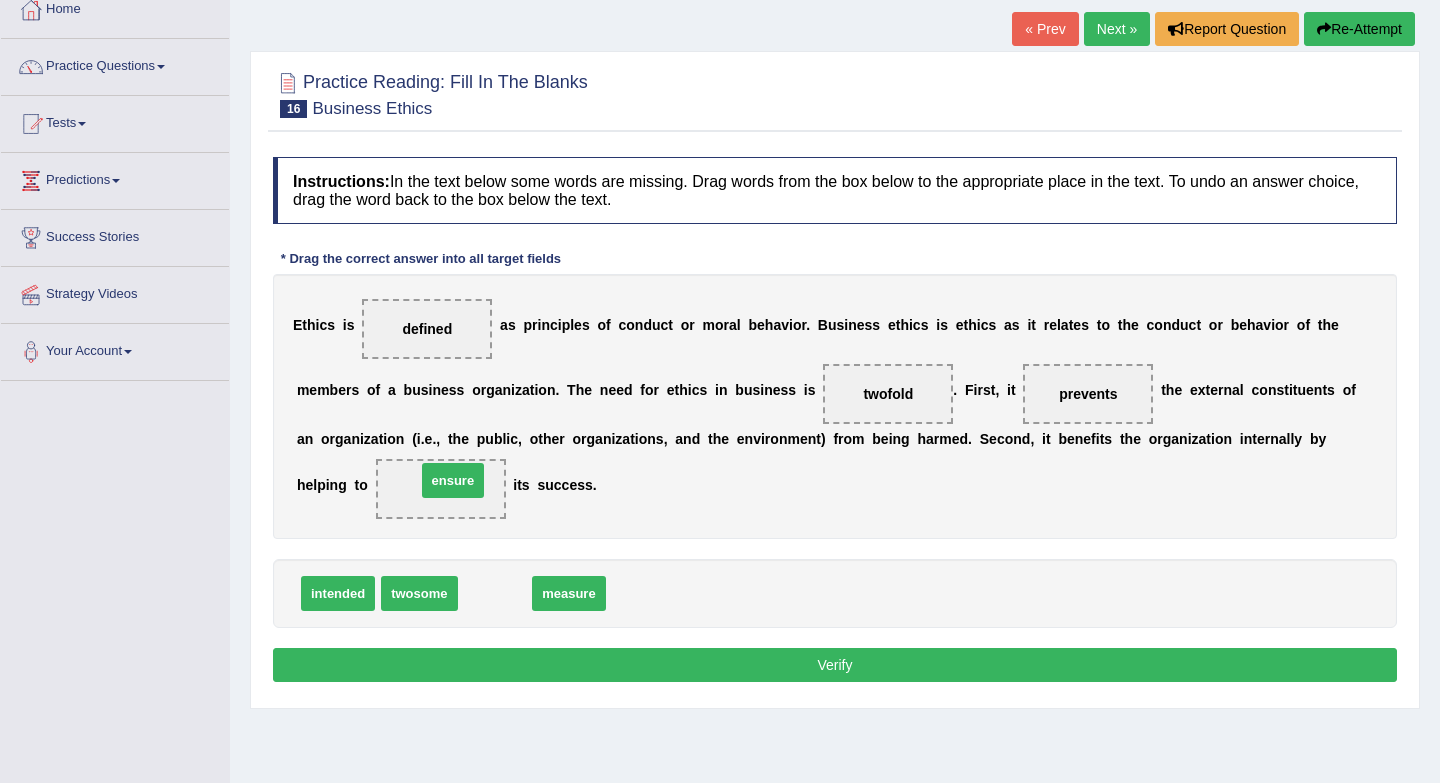 drag, startPoint x: 509, startPoint y: 592, endPoint x: 468, endPoint y: 480, distance: 119.26861 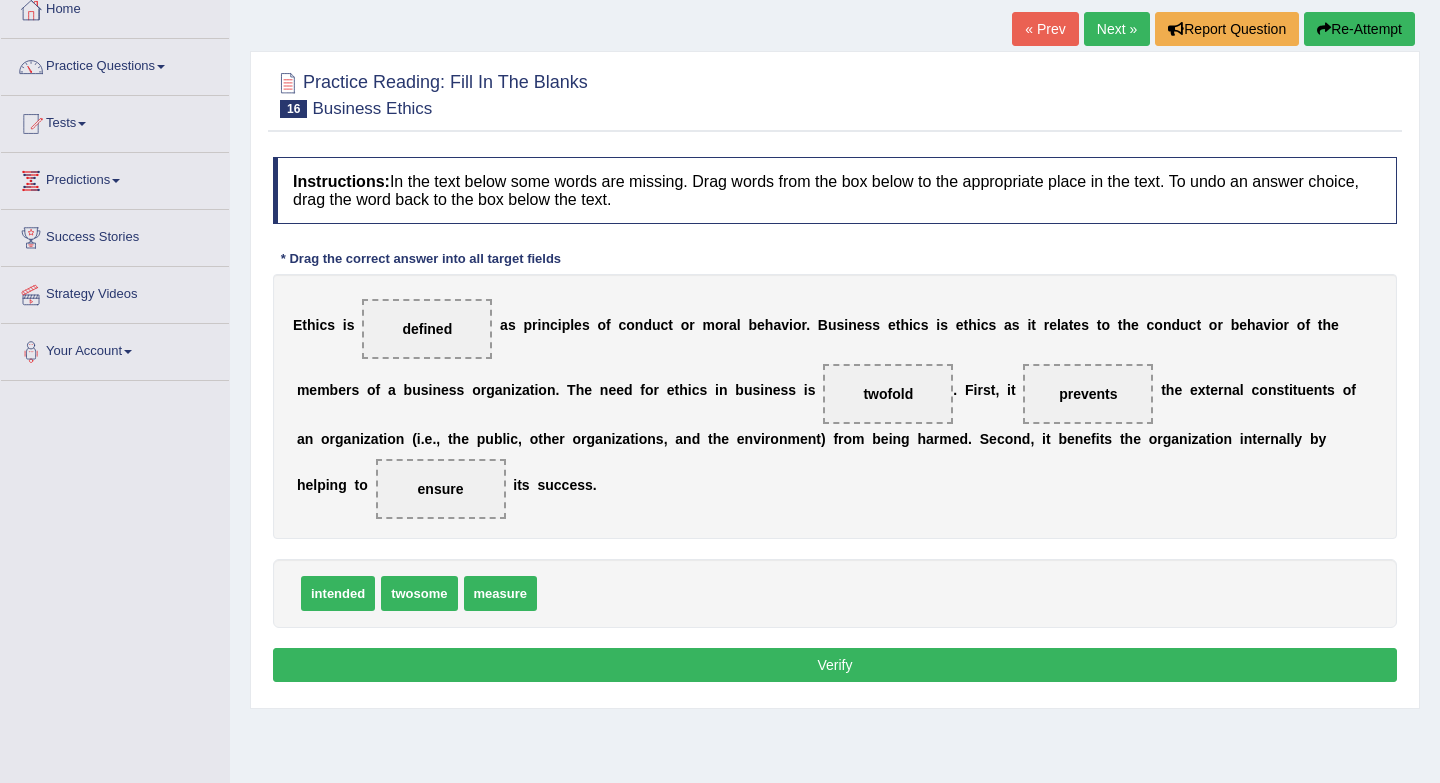 click on "Instructions:  In the text below some words are missing. Drag words from the box below to the appropriate place in the text. To undo an answer choice, drag the word back to the box below the text.
* Drag the correct answer into all target fields E t h i c s    i s    defined    a s    p r i n c i p l e s    o f    c o n d u c t    o r    m o r a l    b e h a v i o r .    B u s i n e s s    e t h i c s    i s    e t h i c s    a s    i t    r e l a t e s    t o    t h e    c o n d u c t    o r    b e h a v i o r    o f    t h e    m e m b e r s    o f    a    b u s i n e s s    o r g a n i z a t i o n .    T h e    n e e d    f o r    e t h i c s    i n    b u s i n e s s    i s    twofold .    F i r s t ,    i t    prevents    t h e    e x t e r n a l    c o n s t i t u e n t s    o f    a n    o r g a n i z a t i o n    ( i . e . ,    t h e    p u b l i c ,    o t h e r    o r g a n i z a t i o n s ,    a n d    t h e    e n v i r o n m e n t" at bounding box center [835, 422] 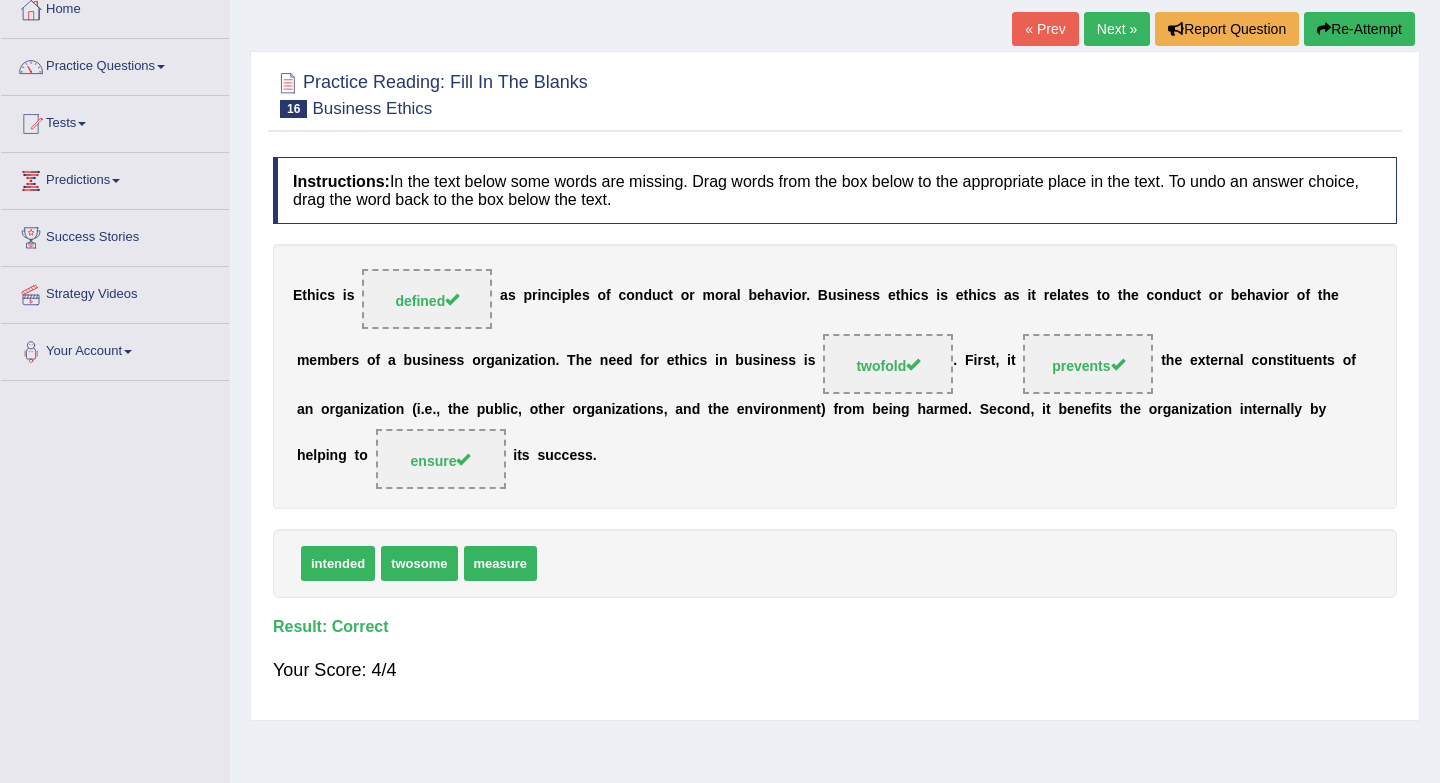 click on "Next »" at bounding box center [1117, 29] 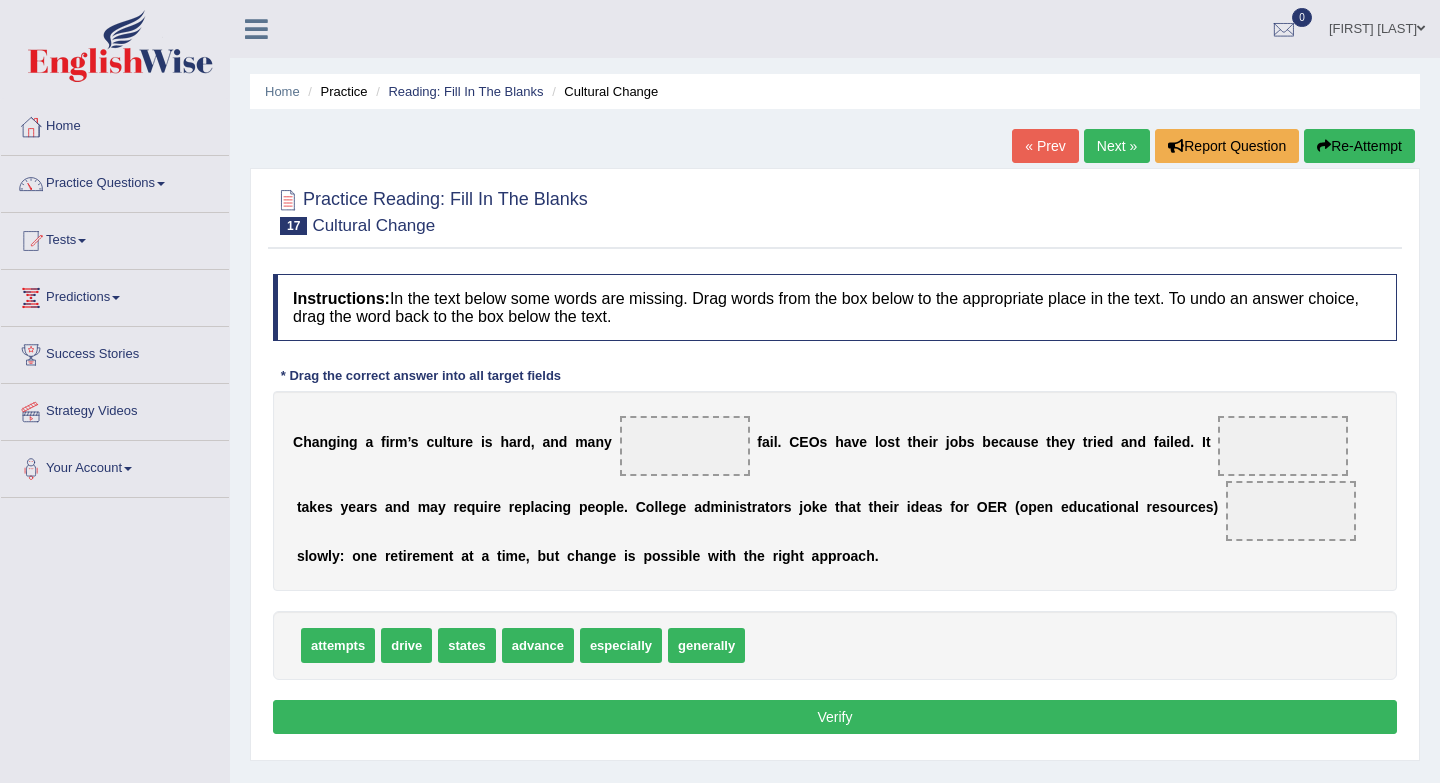 scroll, scrollTop: 28, scrollLeft: 0, axis: vertical 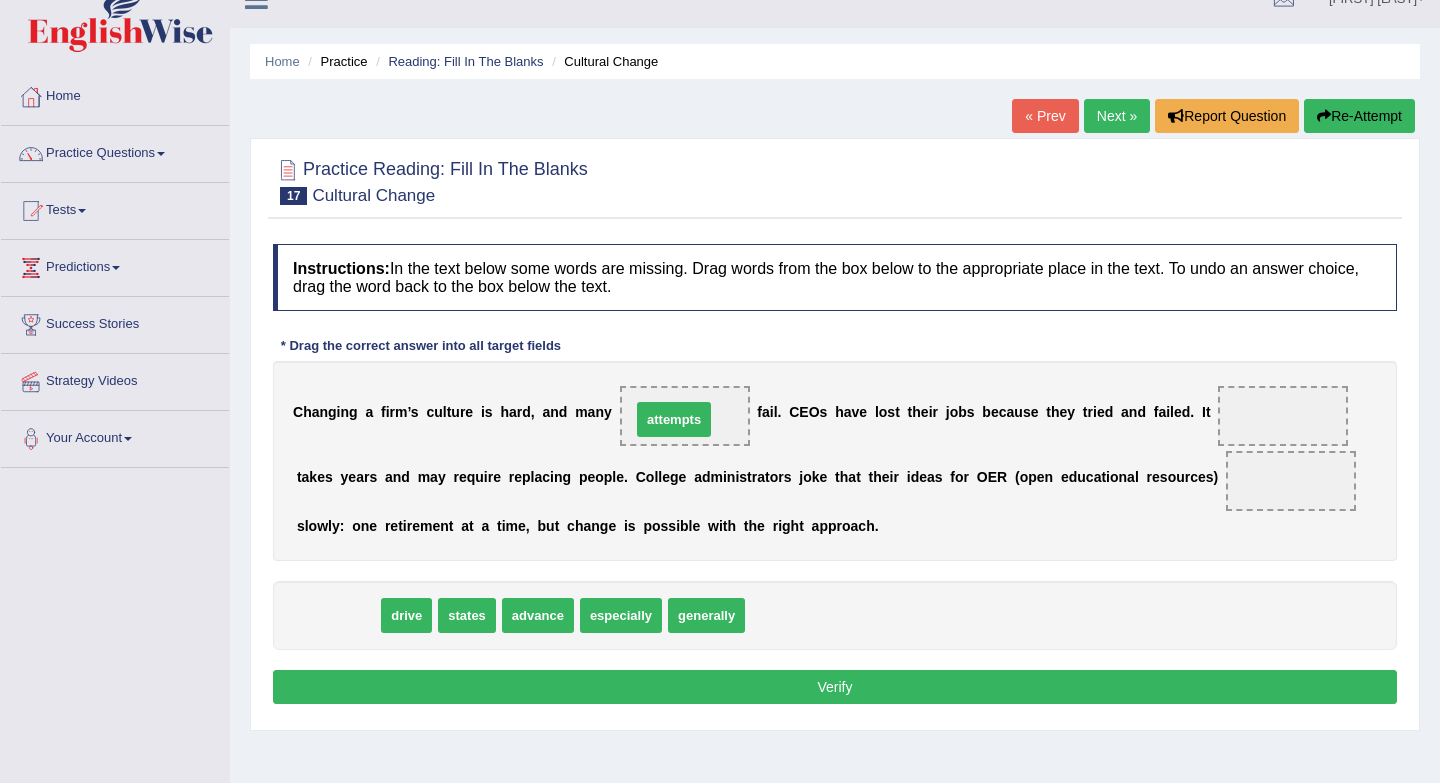 drag, startPoint x: 354, startPoint y: 612, endPoint x: 688, endPoint y: 414, distance: 388.27826 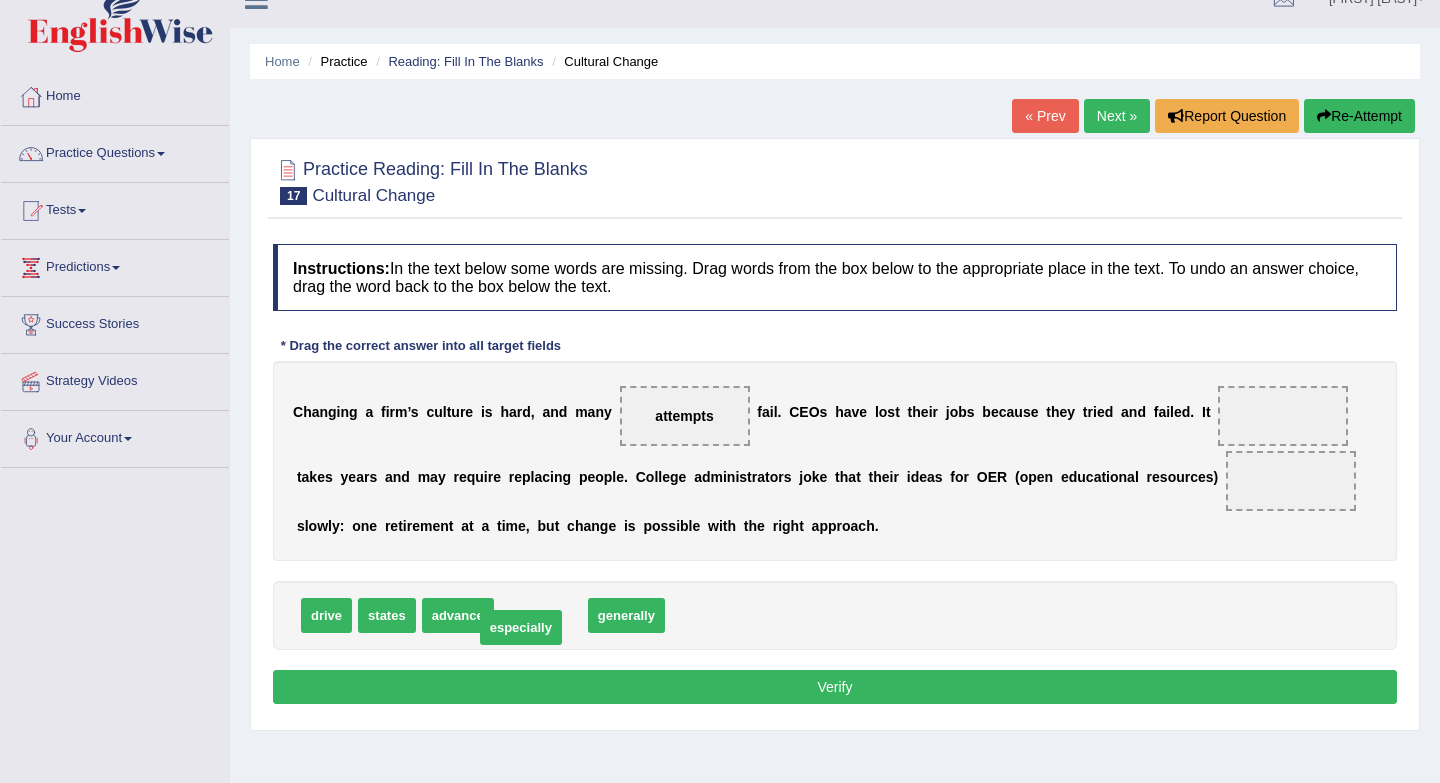 drag, startPoint x: 553, startPoint y: 619, endPoint x: 521, endPoint y: 643, distance: 40 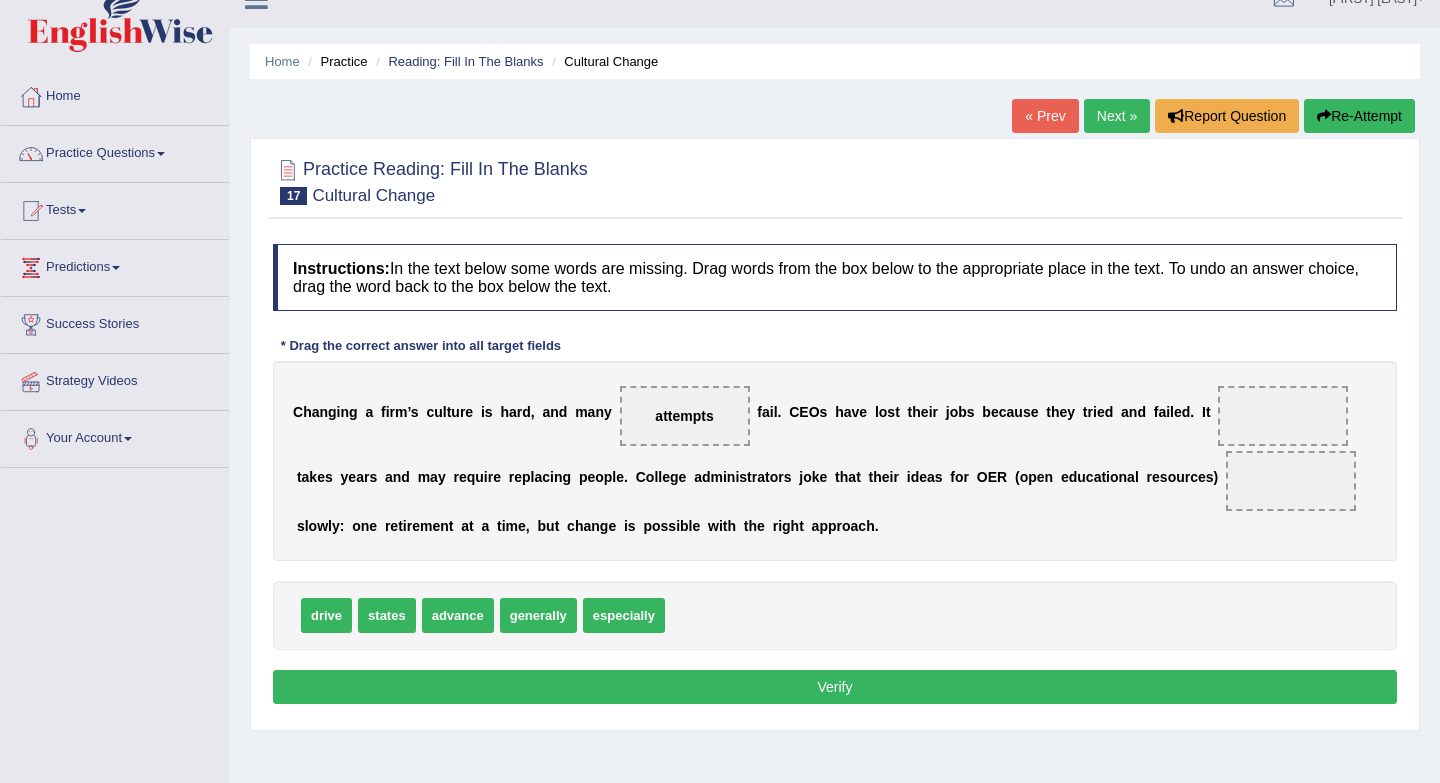 drag, startPoint x: 674, startPoint y: 612, endPoint x: 583, endPoint y: 612, distance: 91 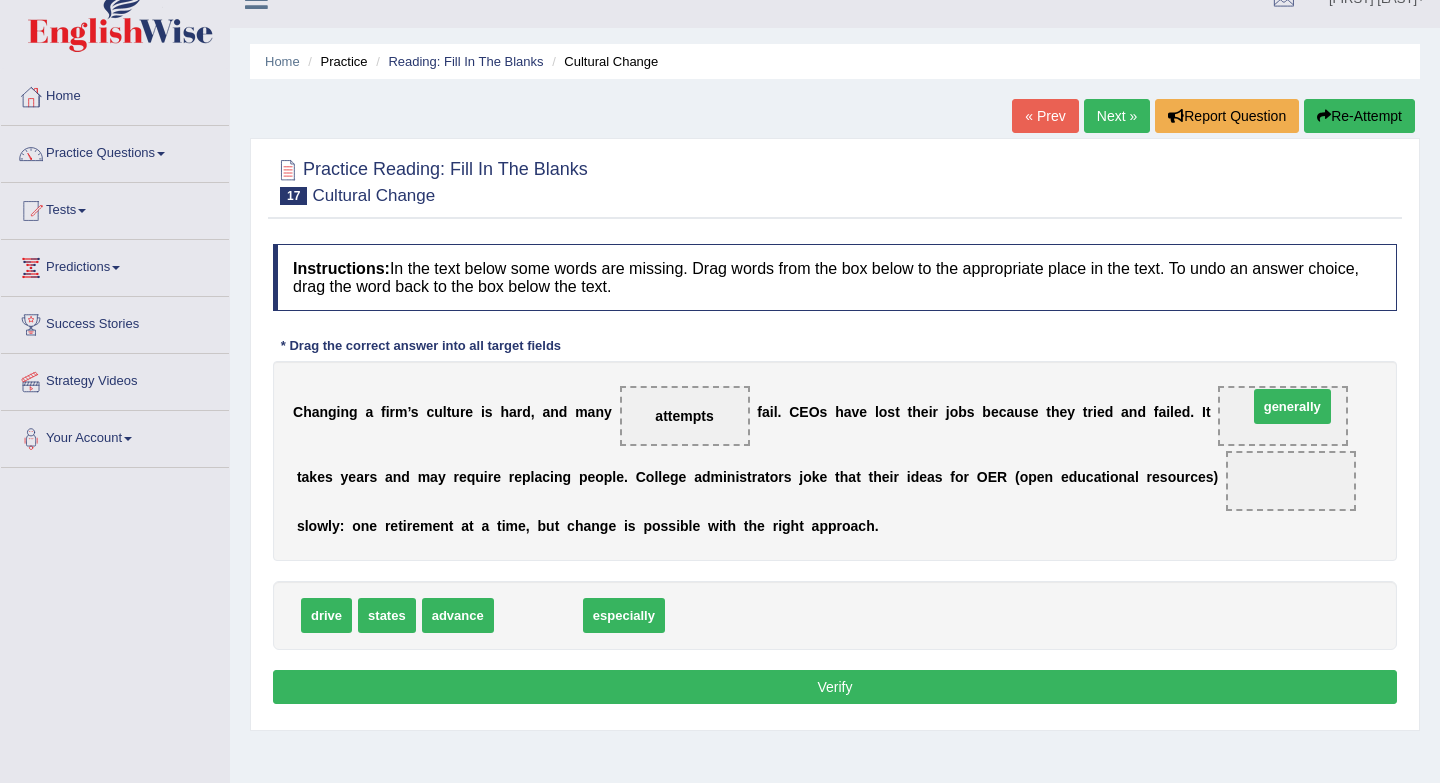 drag, startPoint x: 545, startPoint y: 623, endPoint x: 1299, endPoint y: 414, distance: 782.4302 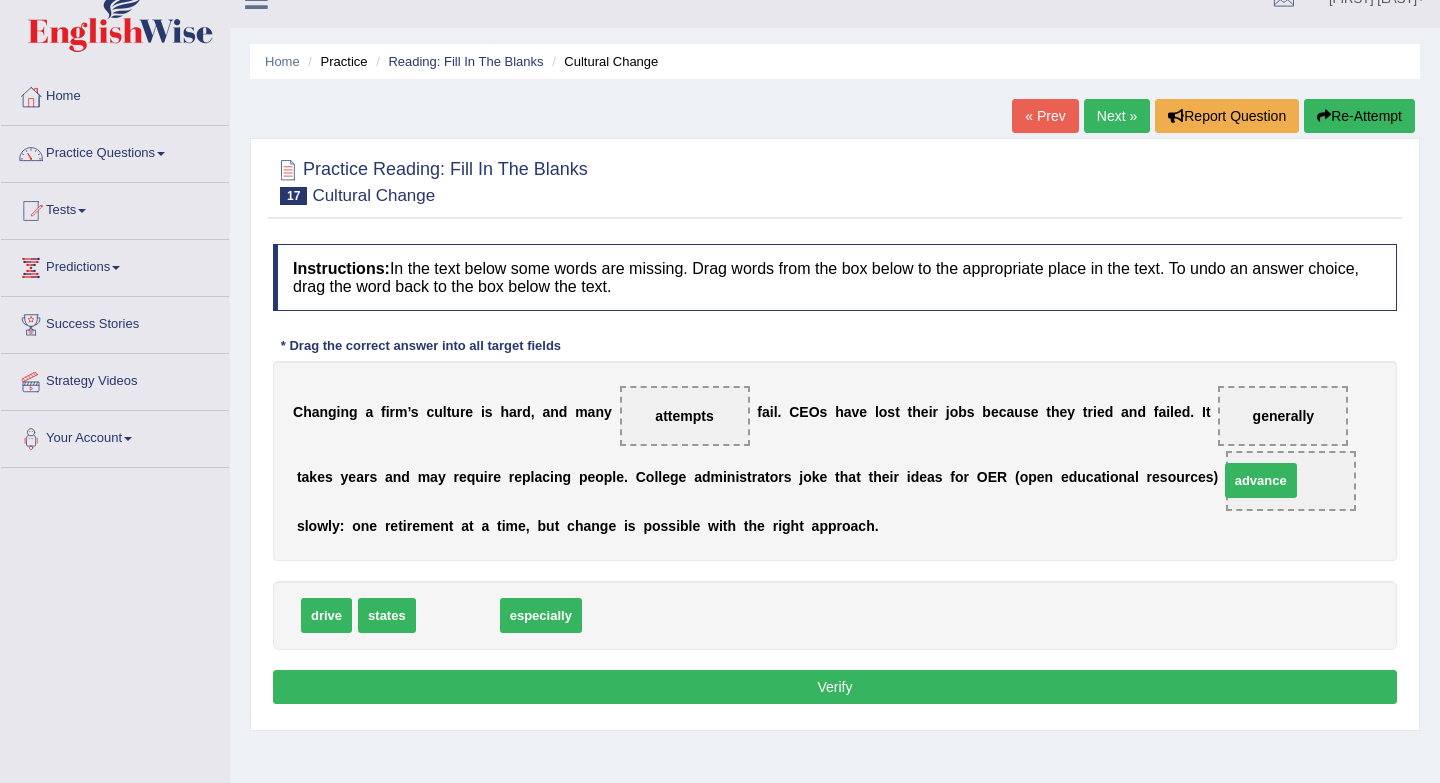 drag, startPoint x: 460, startPoint y: 620, endPoint x: 1263, endPoint y: 485, distance: 814.269 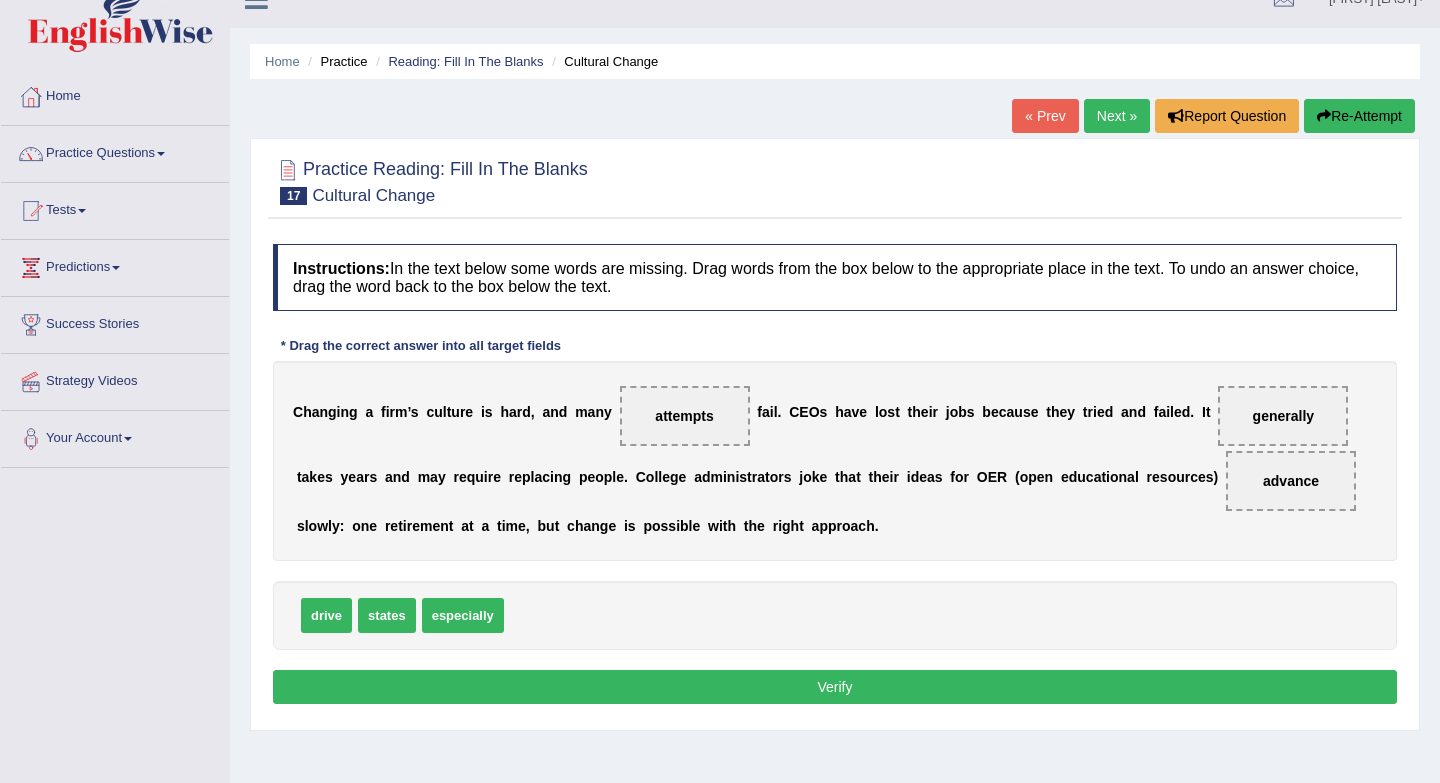 click on "Verify" at bounding box center (835, 687) 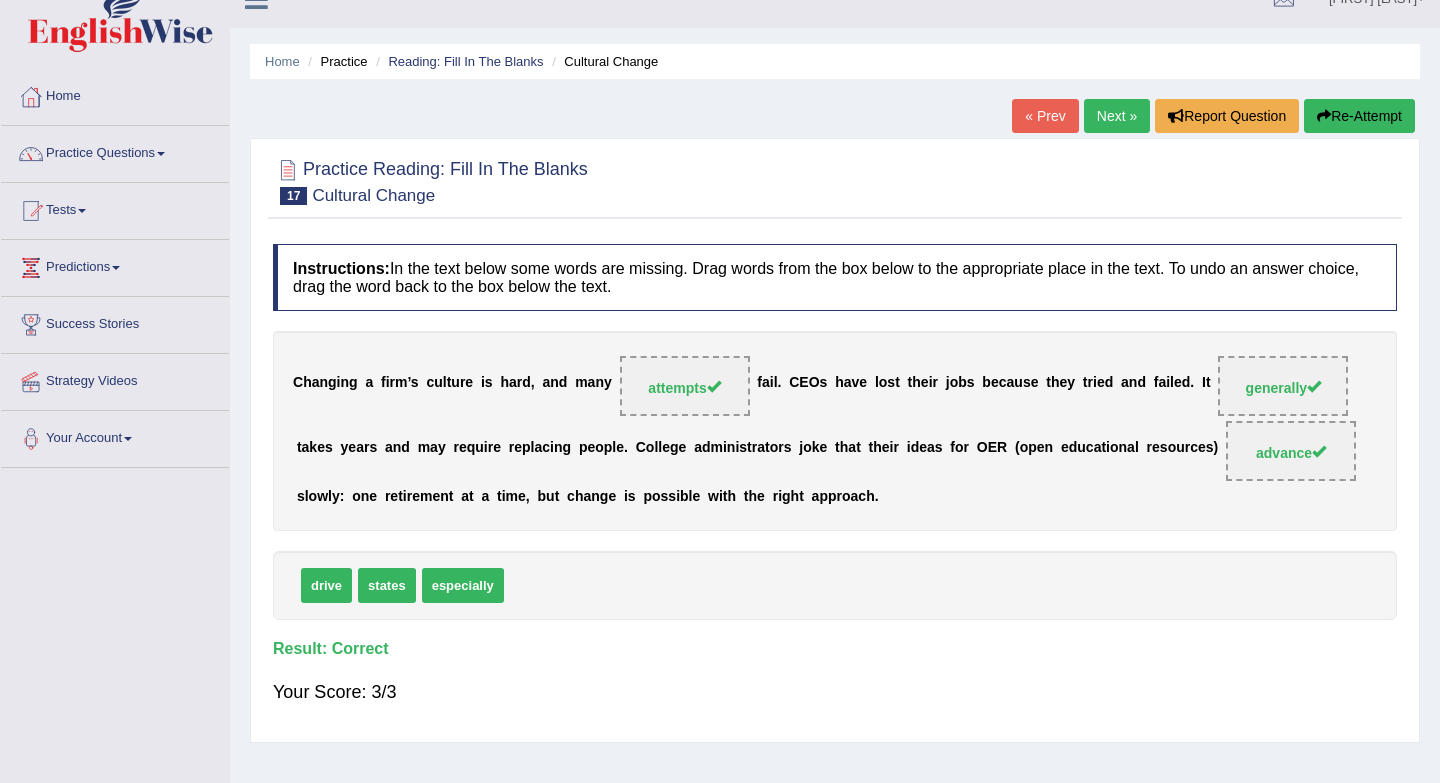 click on "Next »" at bounding box center (1117, 116) 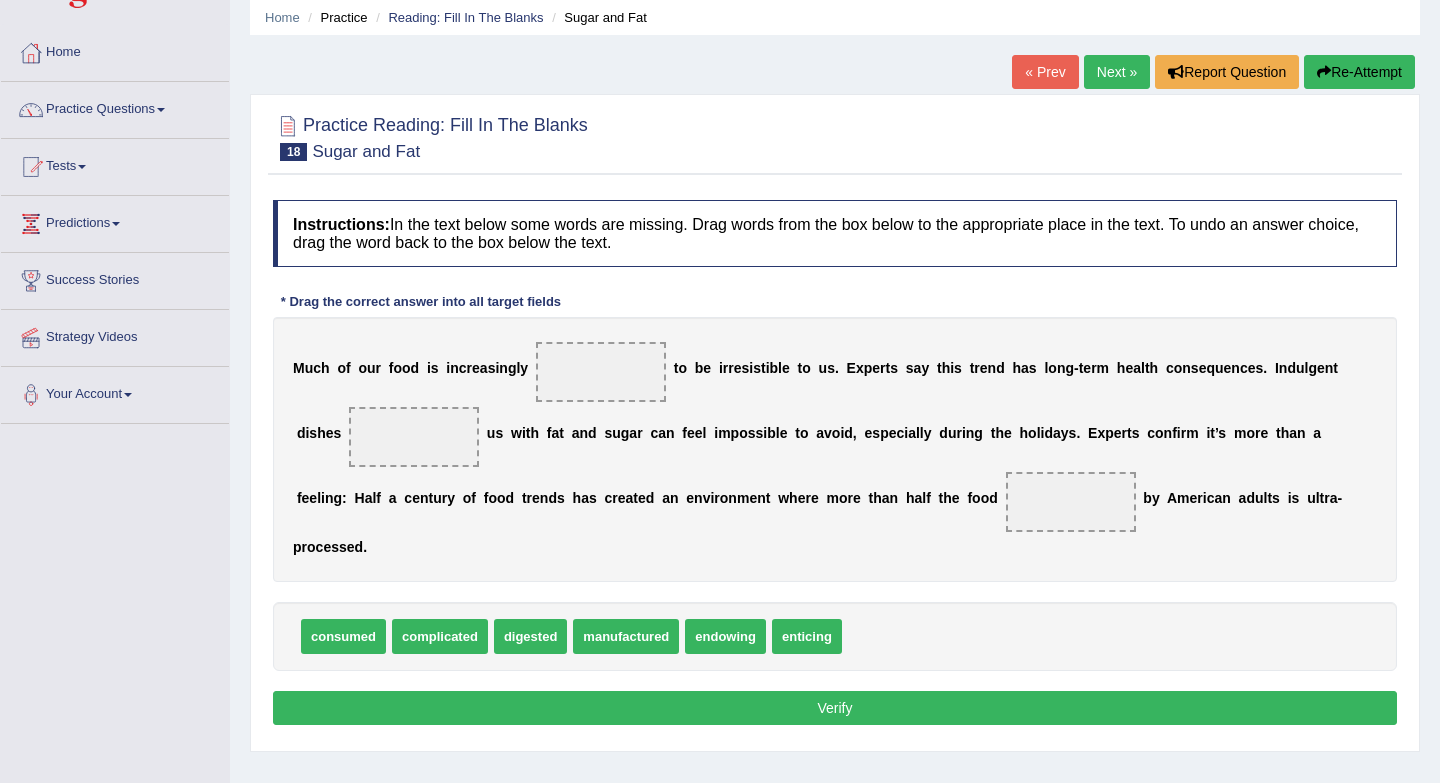 scroll, scrollTop: 74, scrollLeft: 0, axis: vertical 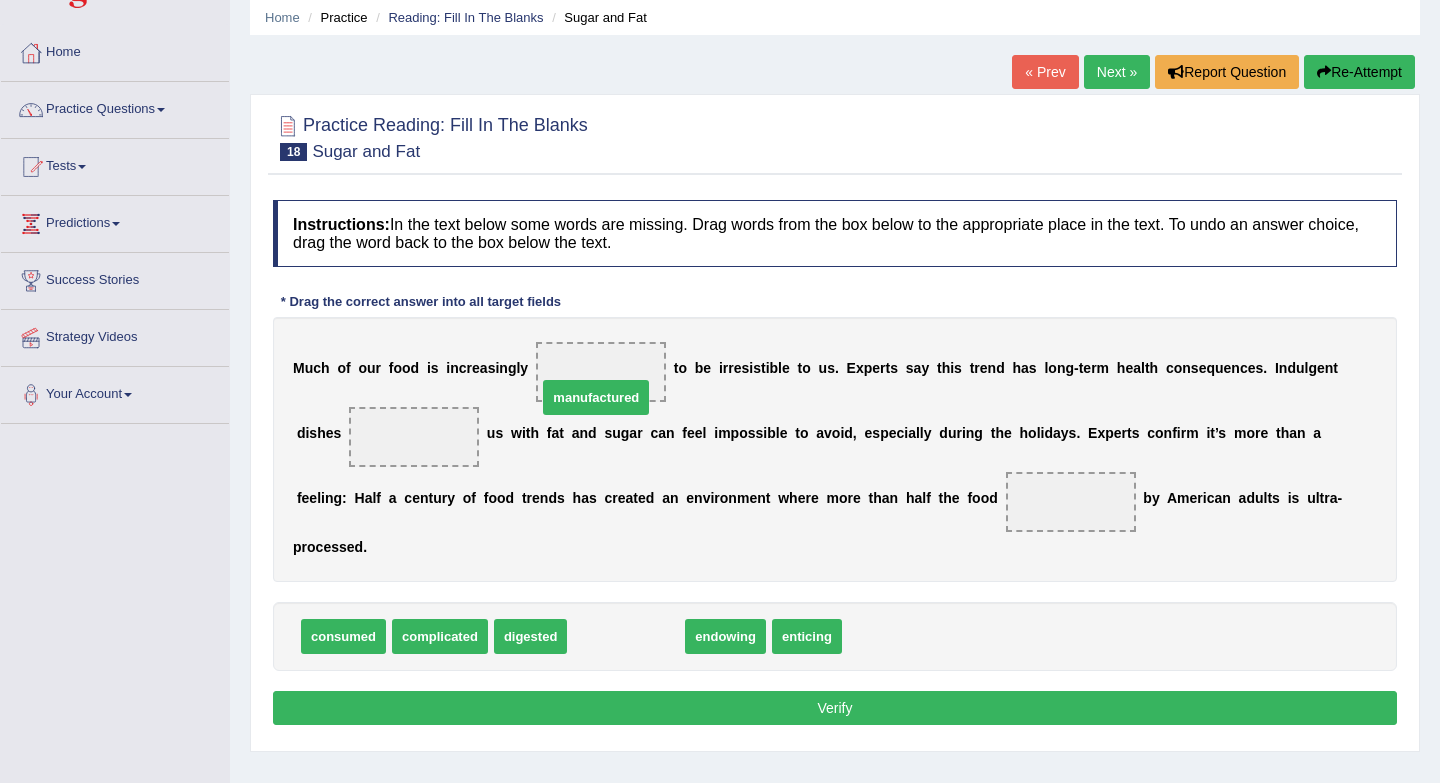 drag, startPoint x: 622, startPoint y: 607, endPoint x: 592, endPoint y: 368, distance: 240.87549 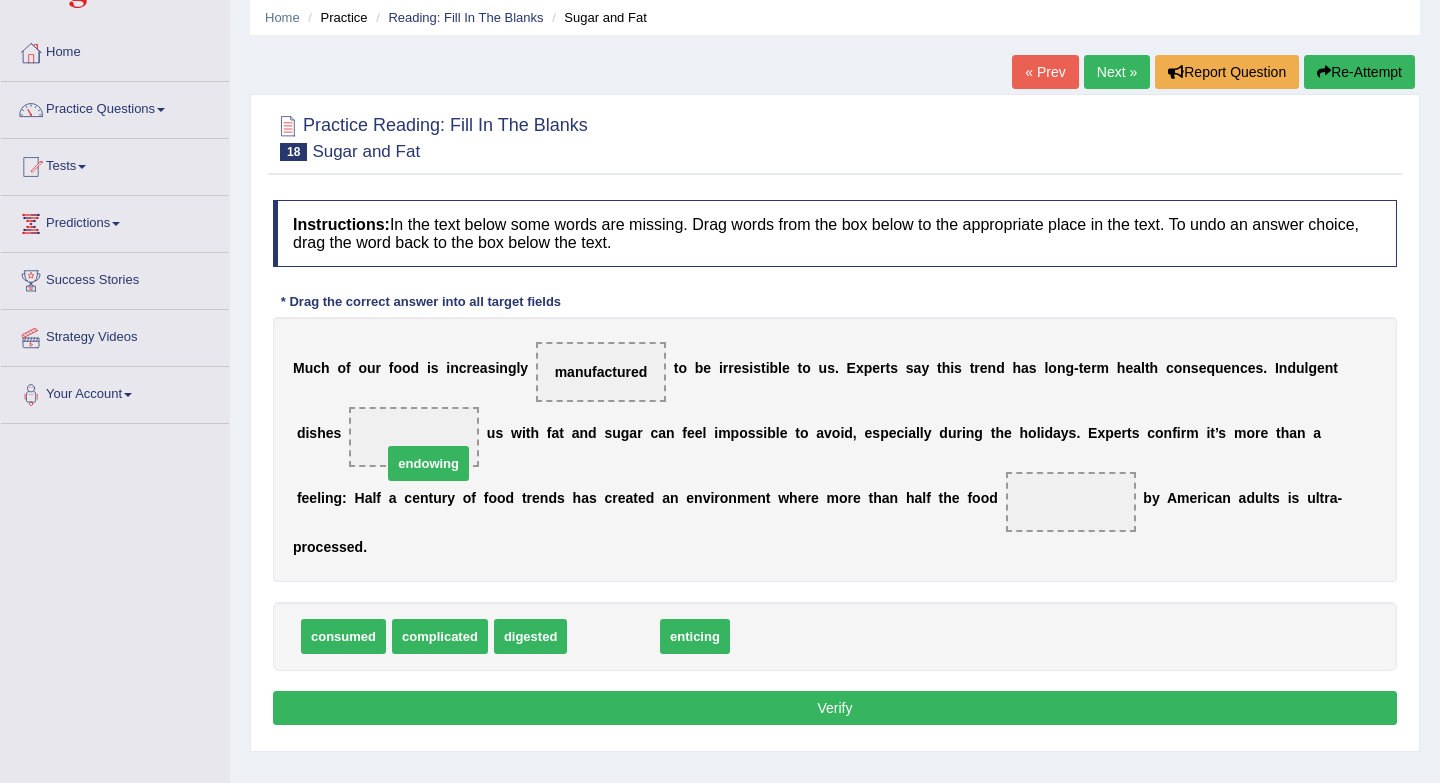 drag, startPoint x: 636, startPoint y: 617, endPoint x: 441, endPoint y: 438, distance: 264.69983 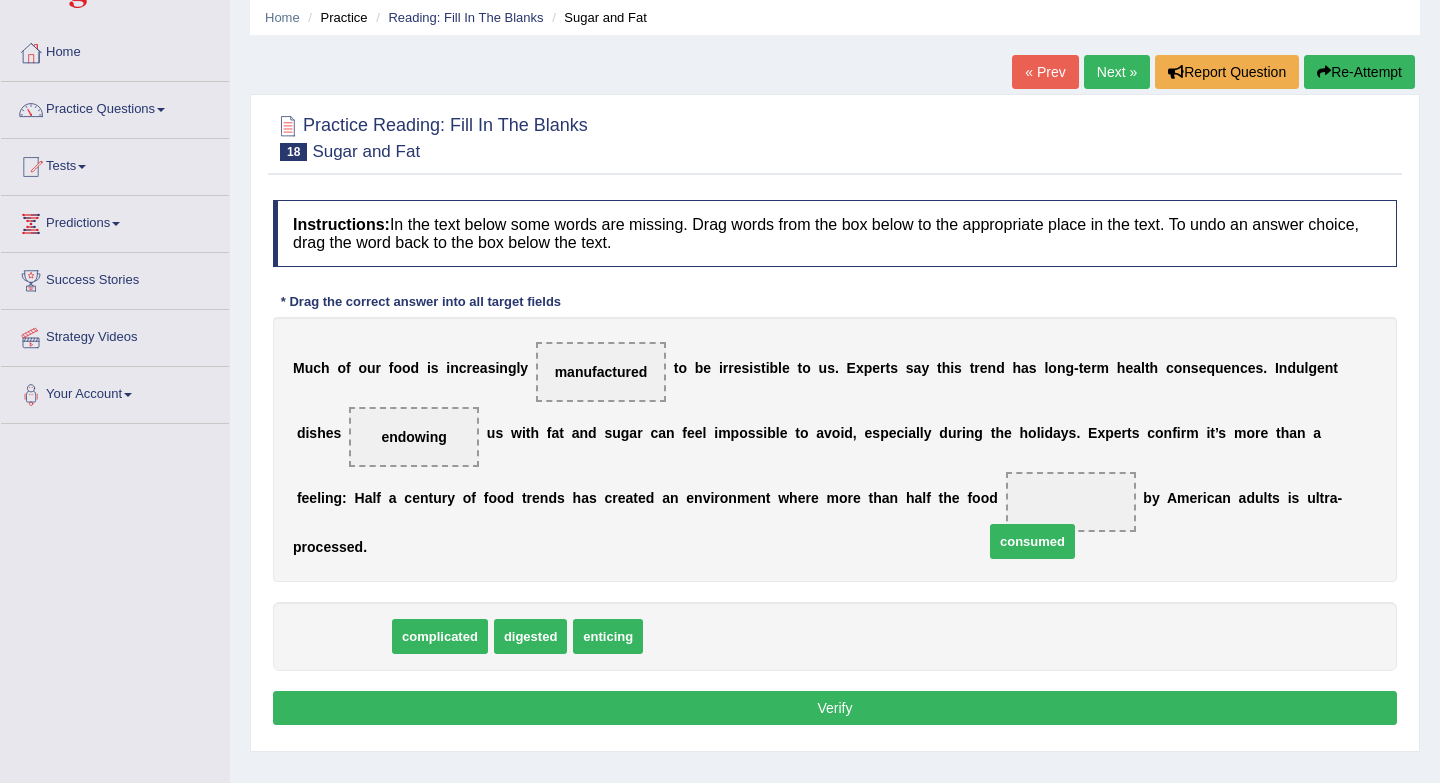 drag, startPoint x: 367, startPoint y: 601, endPoint x: 1056, endPoint y: 499, distance: 696.50916 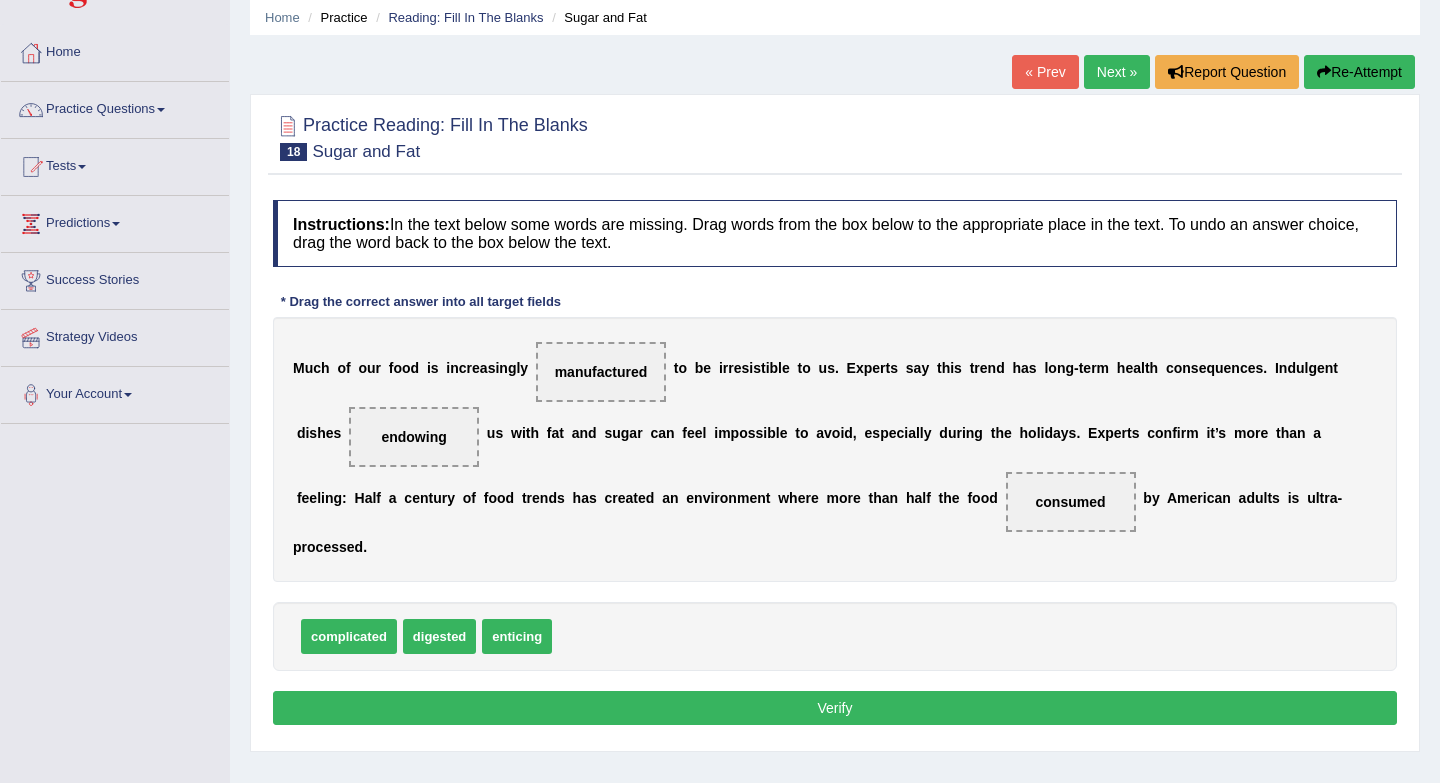click on "Verify" at bounding box center (835, 708) 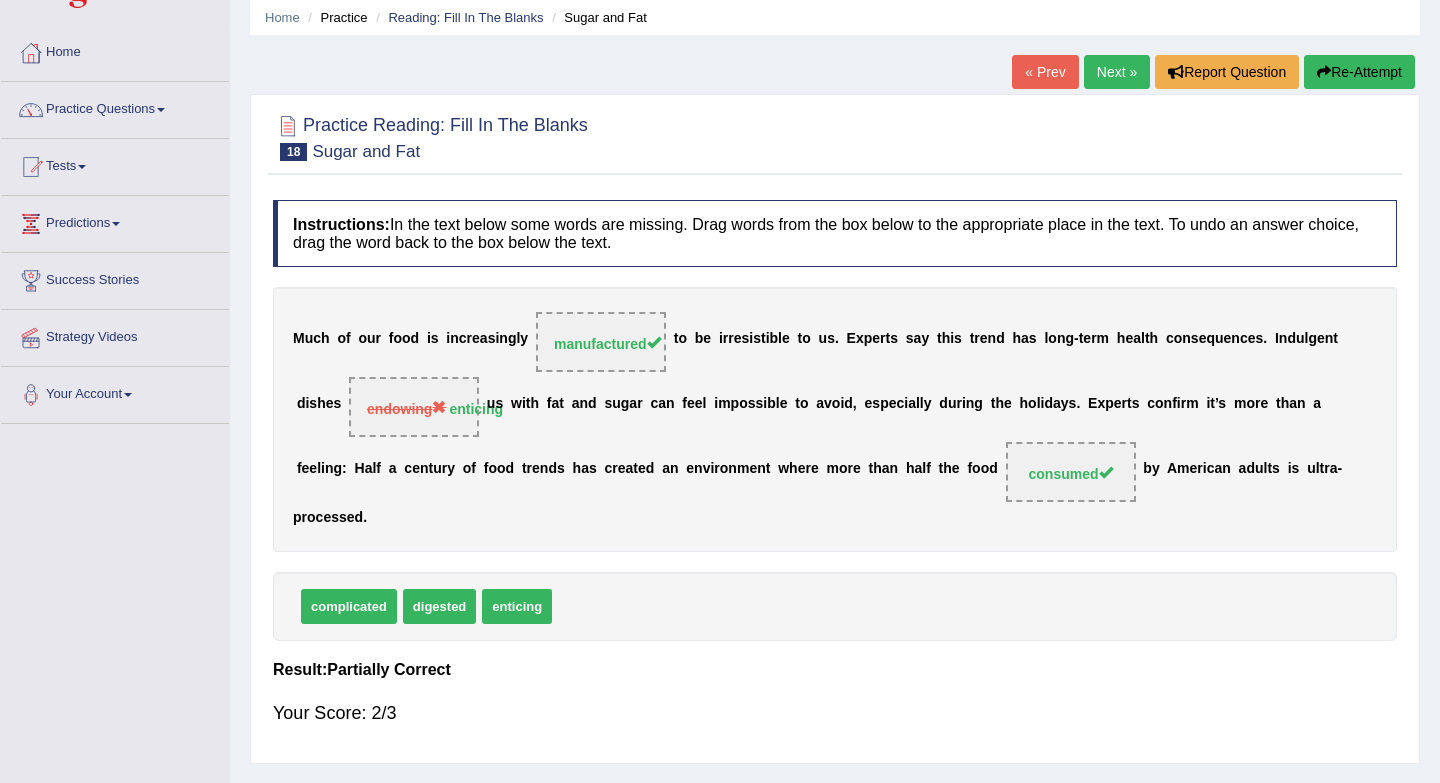 click on "Next »" at bounding box center [1117, 72] 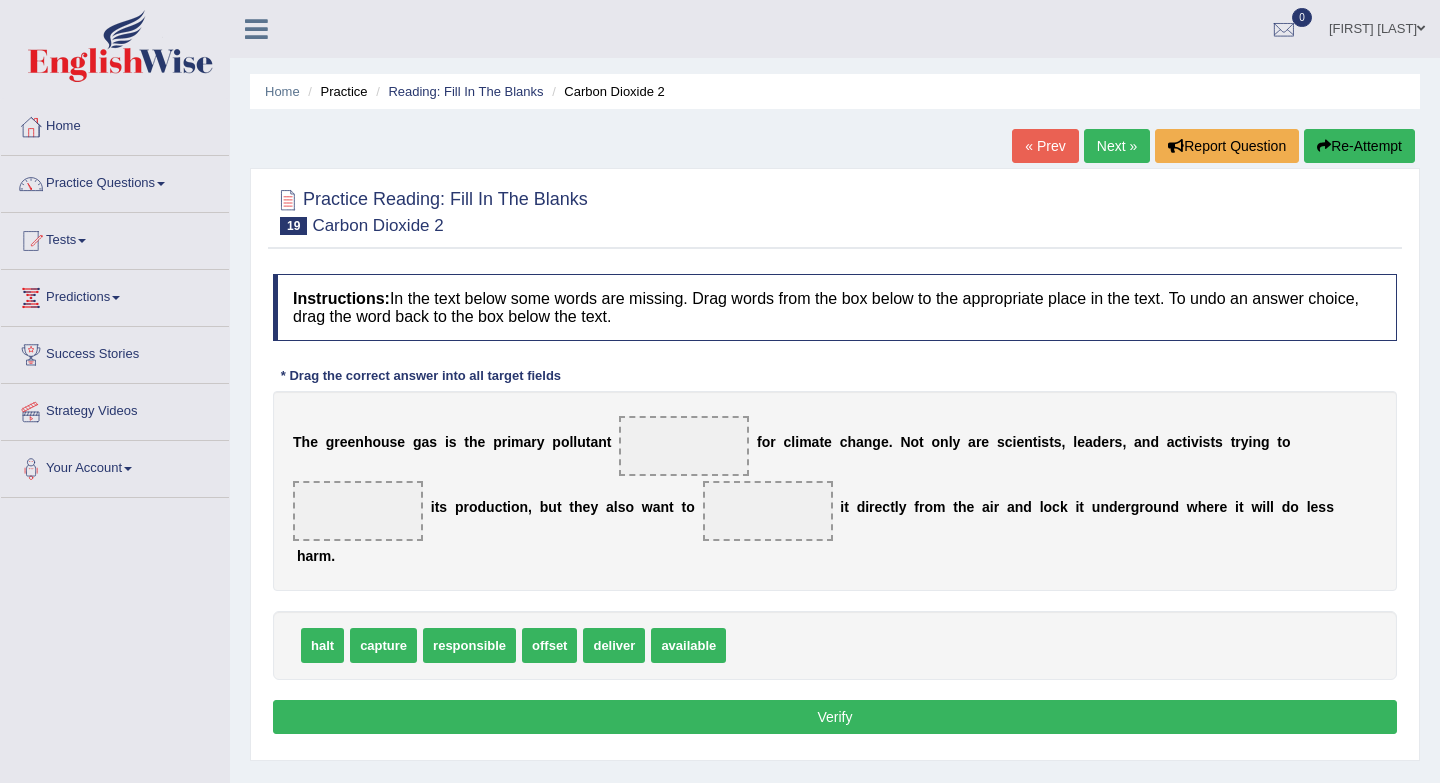 scroll, scrollTop: 0, scrollLeft: 0, axis: both 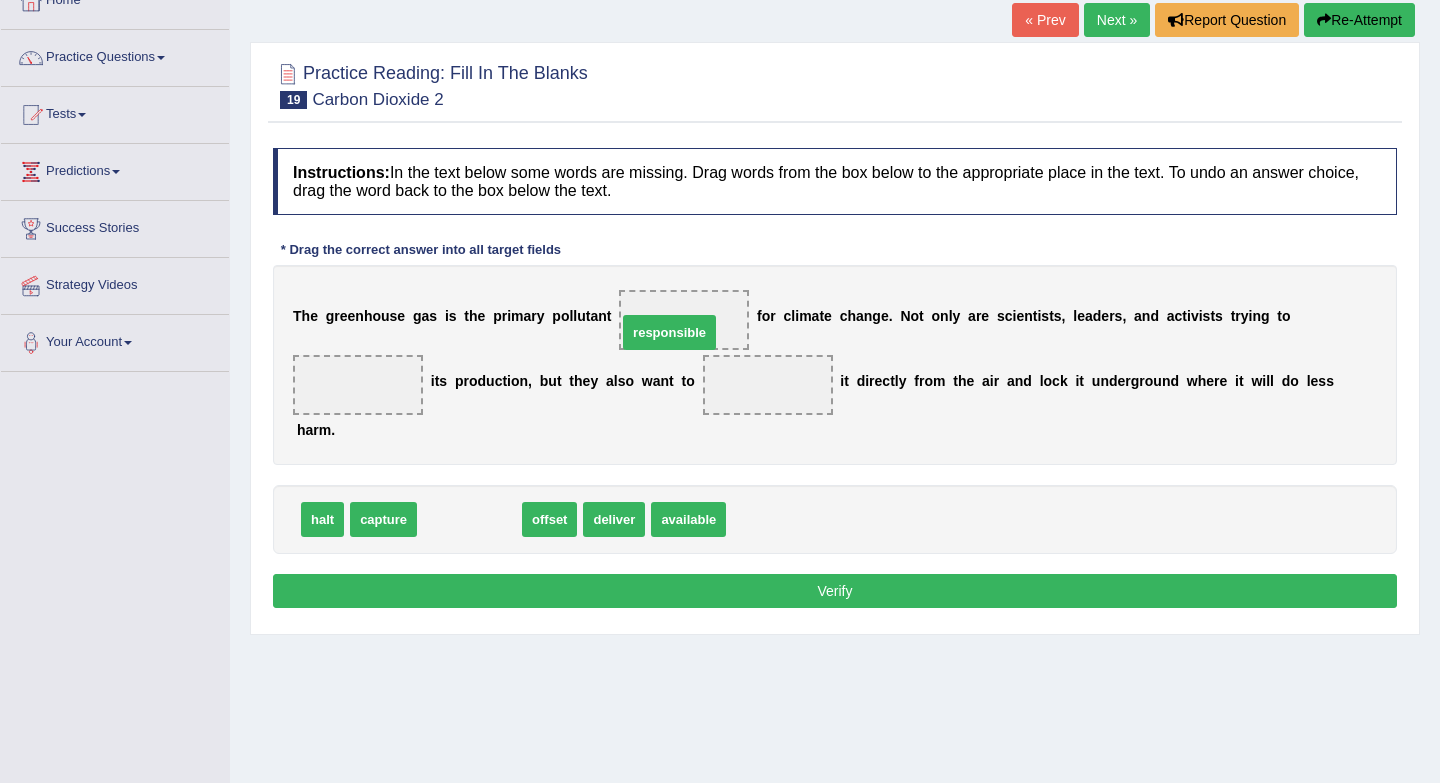 drag, startPoint x: 446, startPoint y: 533, endPoint x: 646, endPoint y: 343, distance: 275.86227 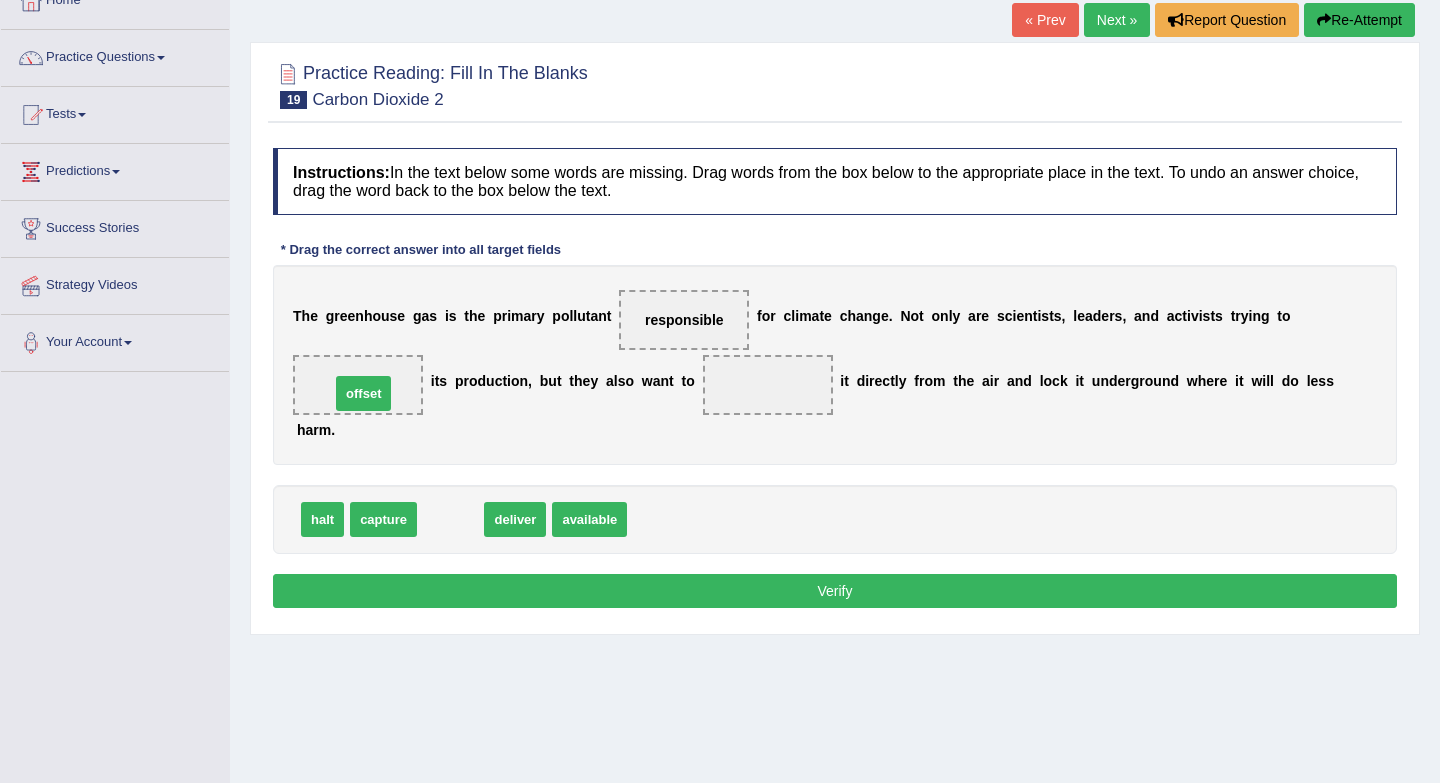 drag, startPoint x: 451, startPoint y: 528, endPoint x: 355, endPoint y: 389, distance: 168.92899 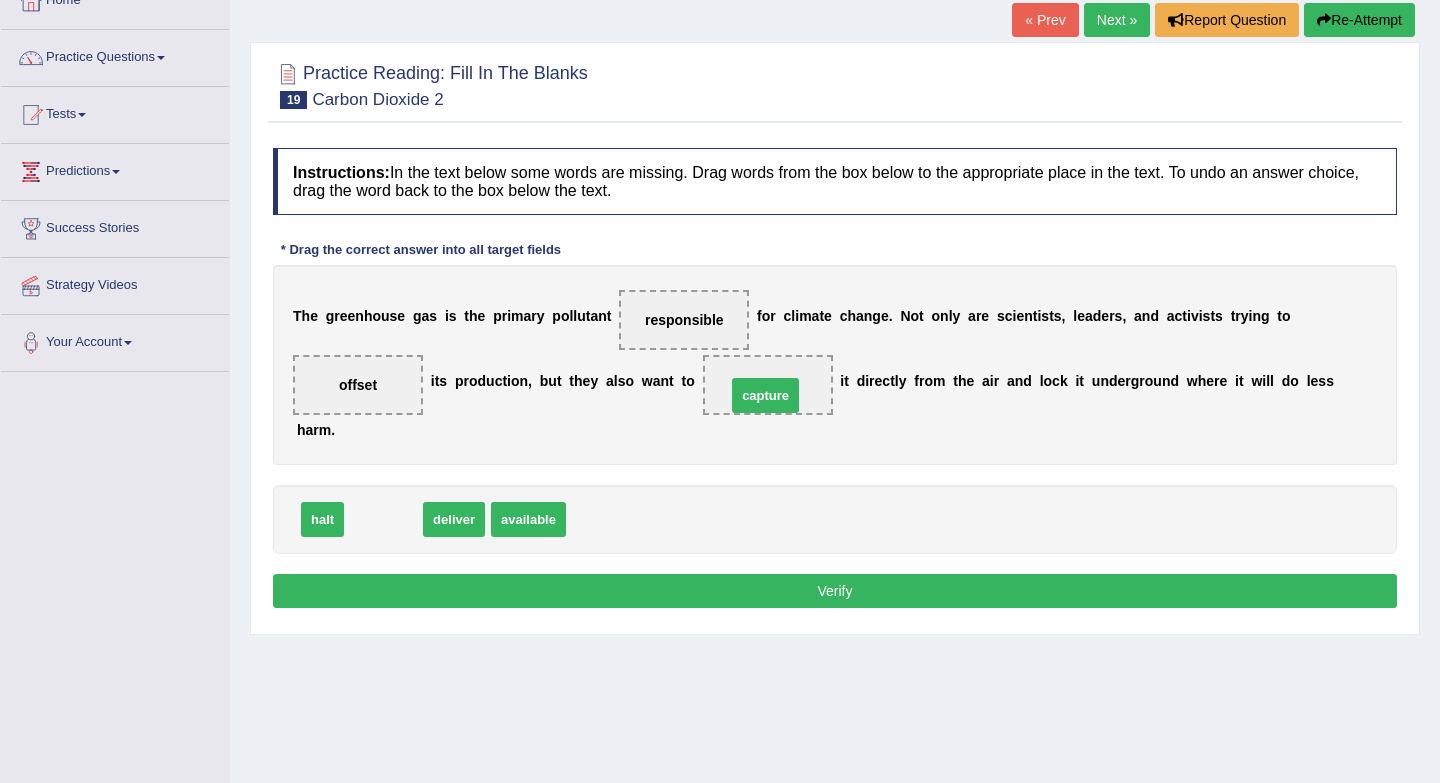 drag, startPoint x: 393, startPoint y: 525, endPoint x: 777, endPoint y: 401, distance: 403.52448 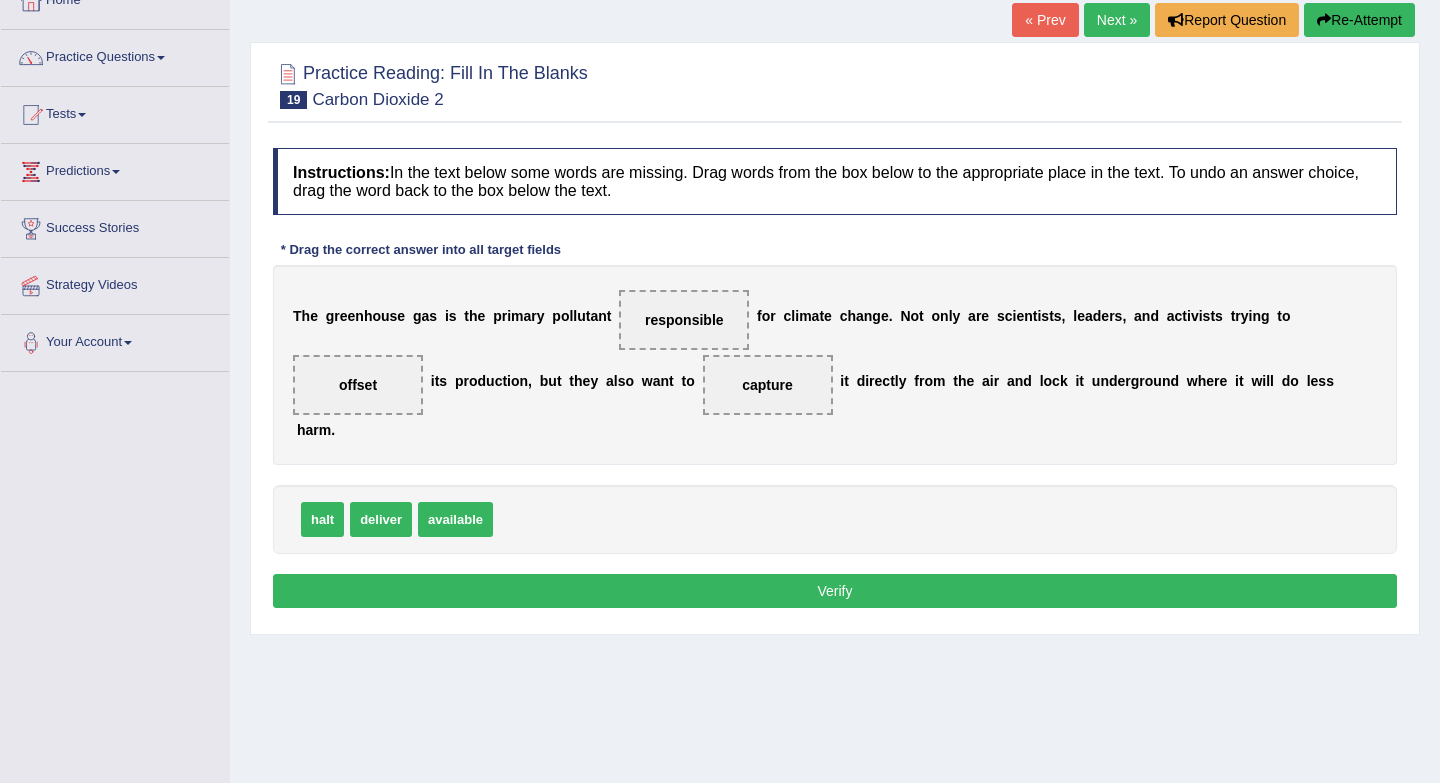 click on "Verify" at bounding box center (835, 591) 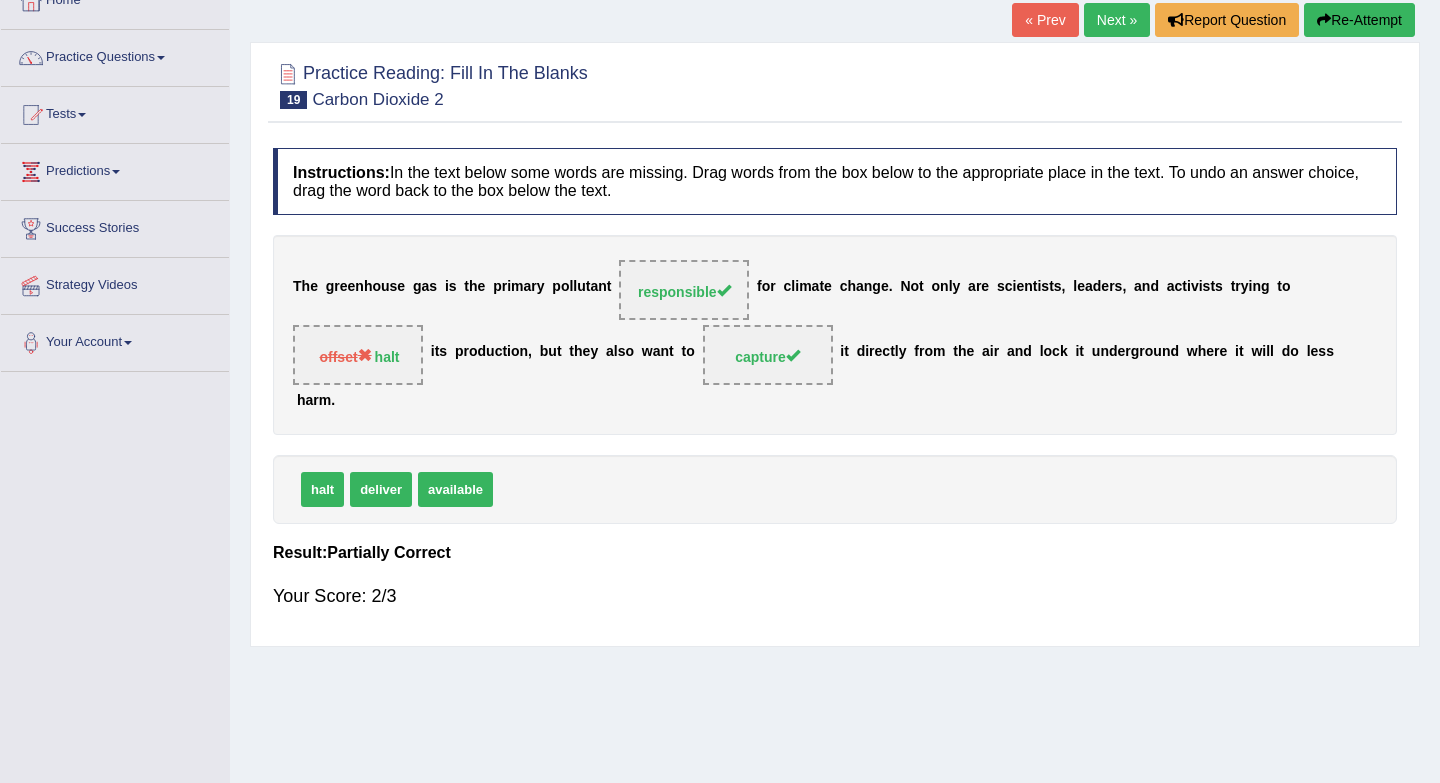 click on "Next »" at bounding box center [1117, 20] 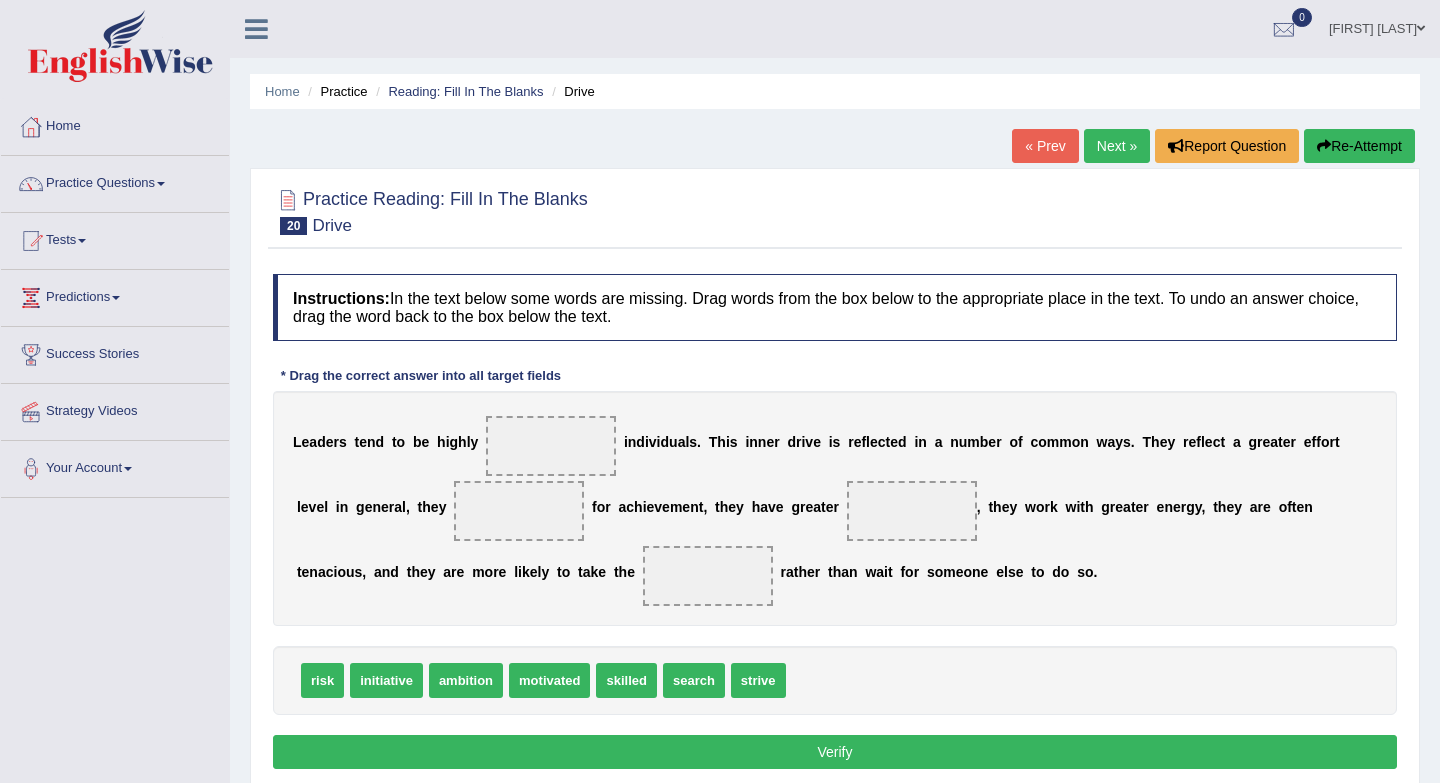 scroll, scrollTop: 0, scrollLeft: 0, axis: both 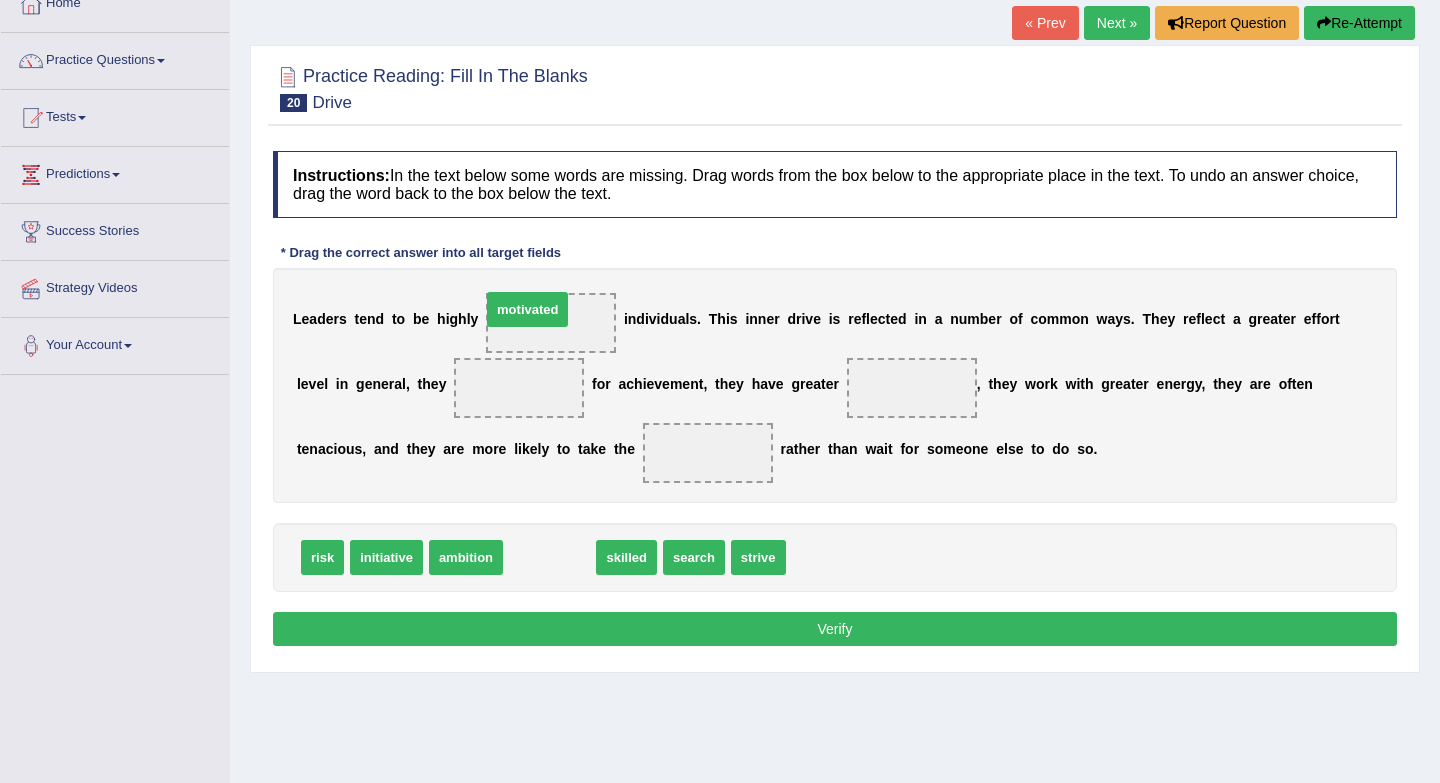 drag, startPoint x: 557, startPoint y: 561, endPoint x: 535, endPoint y: 313, distance: 248.97389 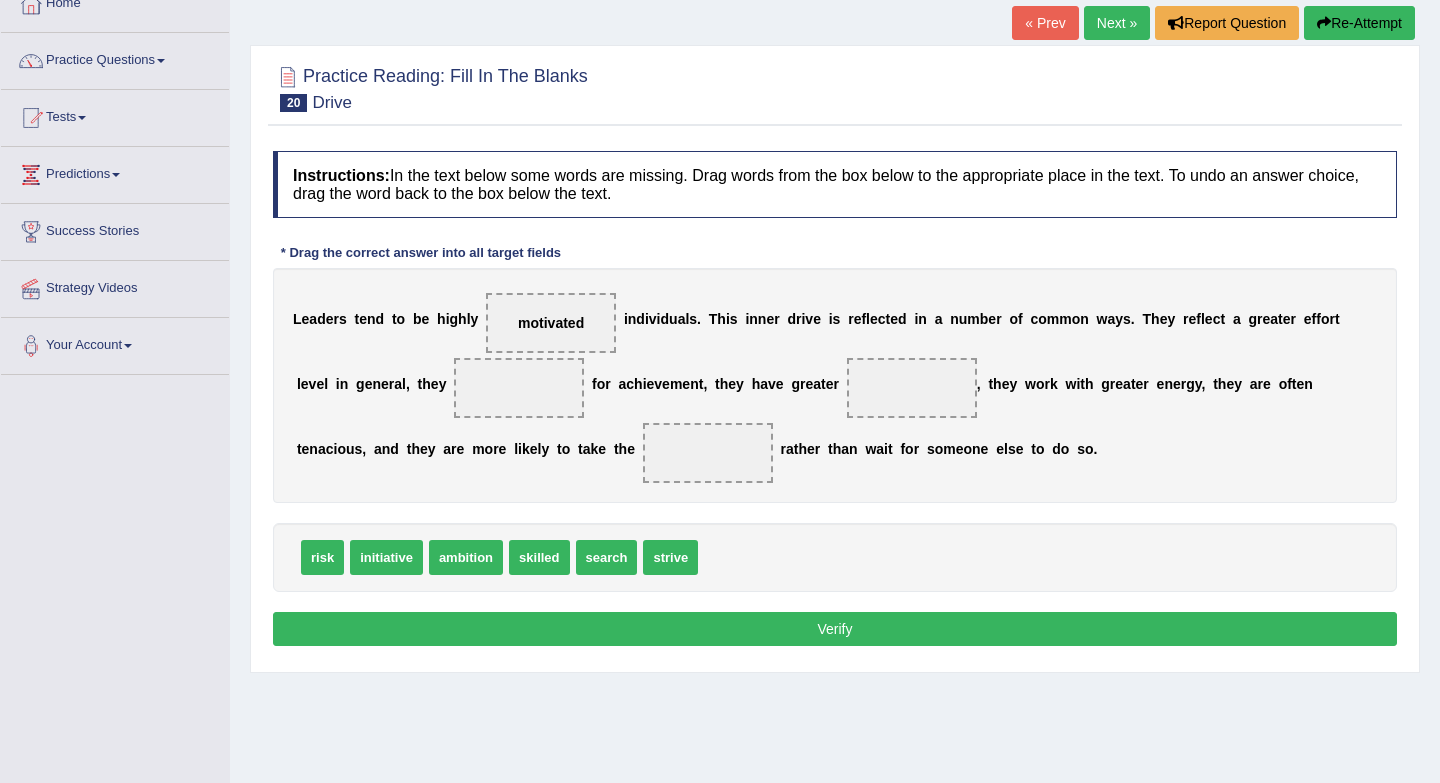 click on "ambition" at bounding box center (466, 557) 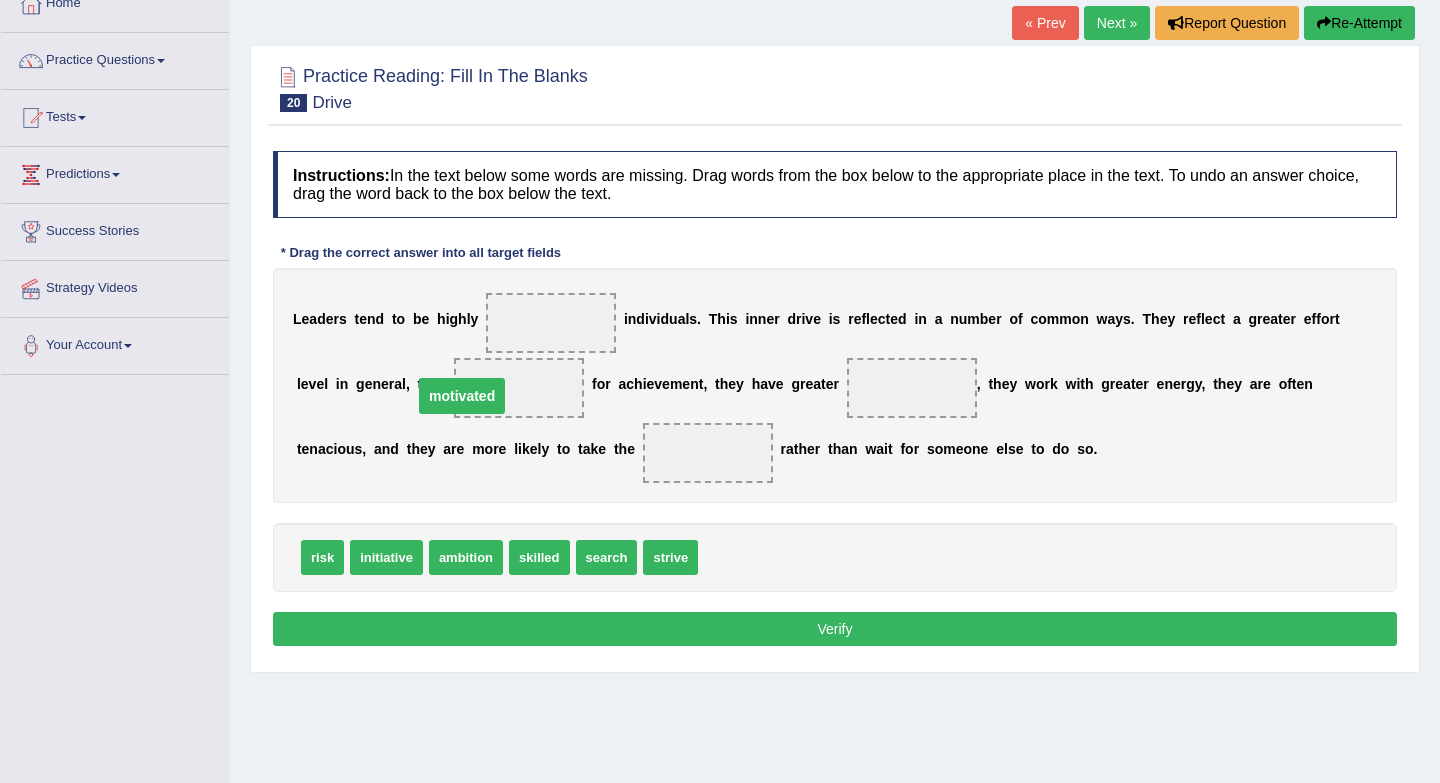 drag, startPoint x: 542, startPoint y: 325, endPoint x: 453, endPoint y: 398, distance: 115.10864 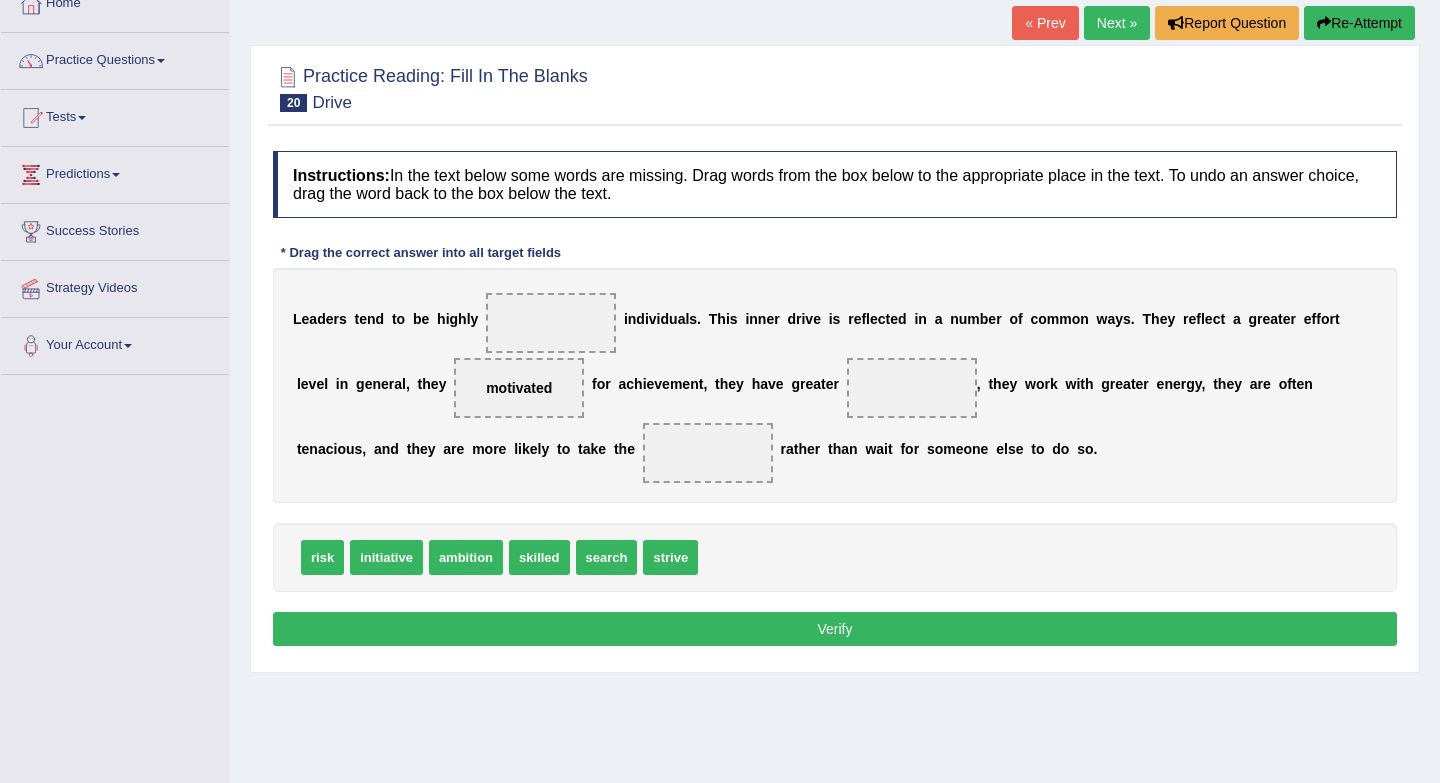 click on "initiative" at bounding box center (386, 557) 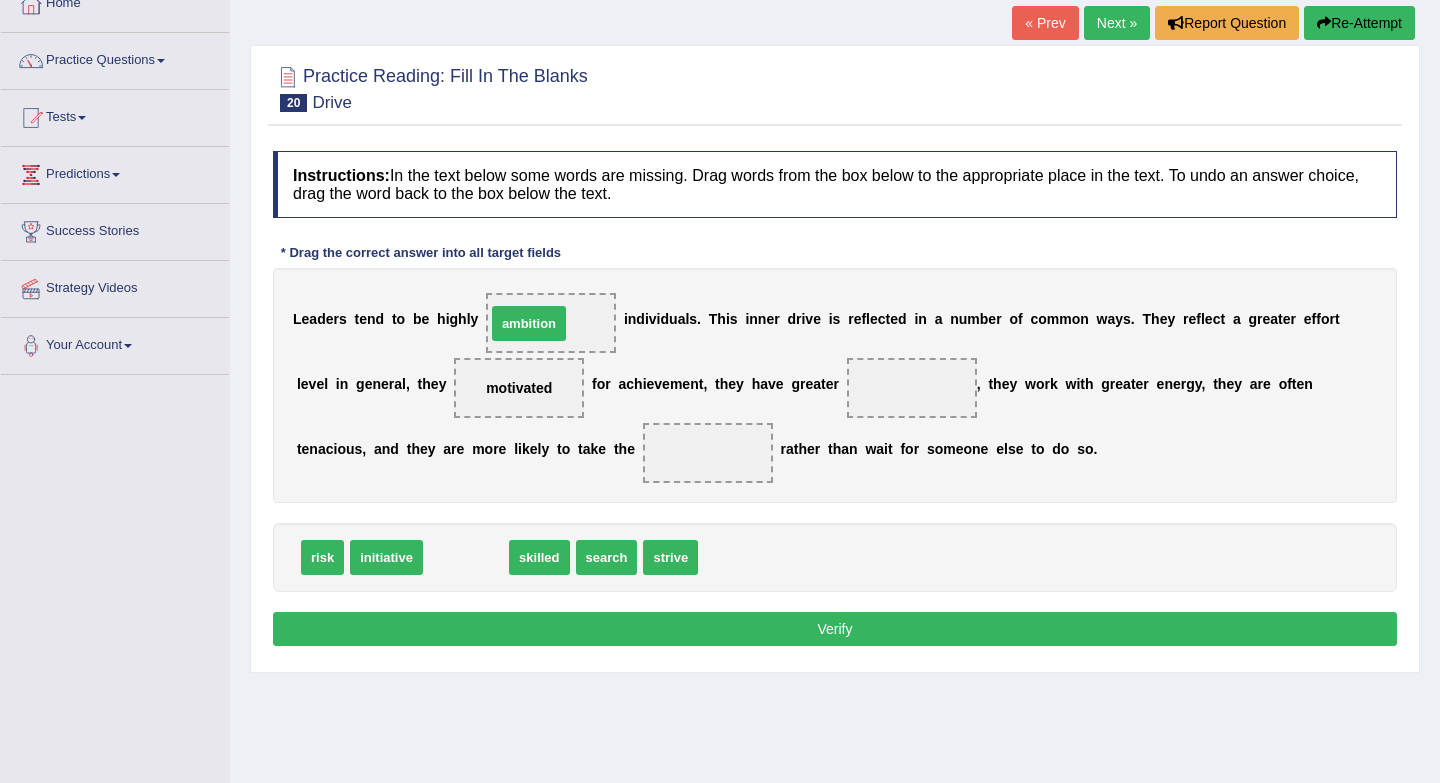 drag, startPoint x: 455, startPoint y: 557, endPoint x: 524, endPoint y: 312, distance: 254.53094 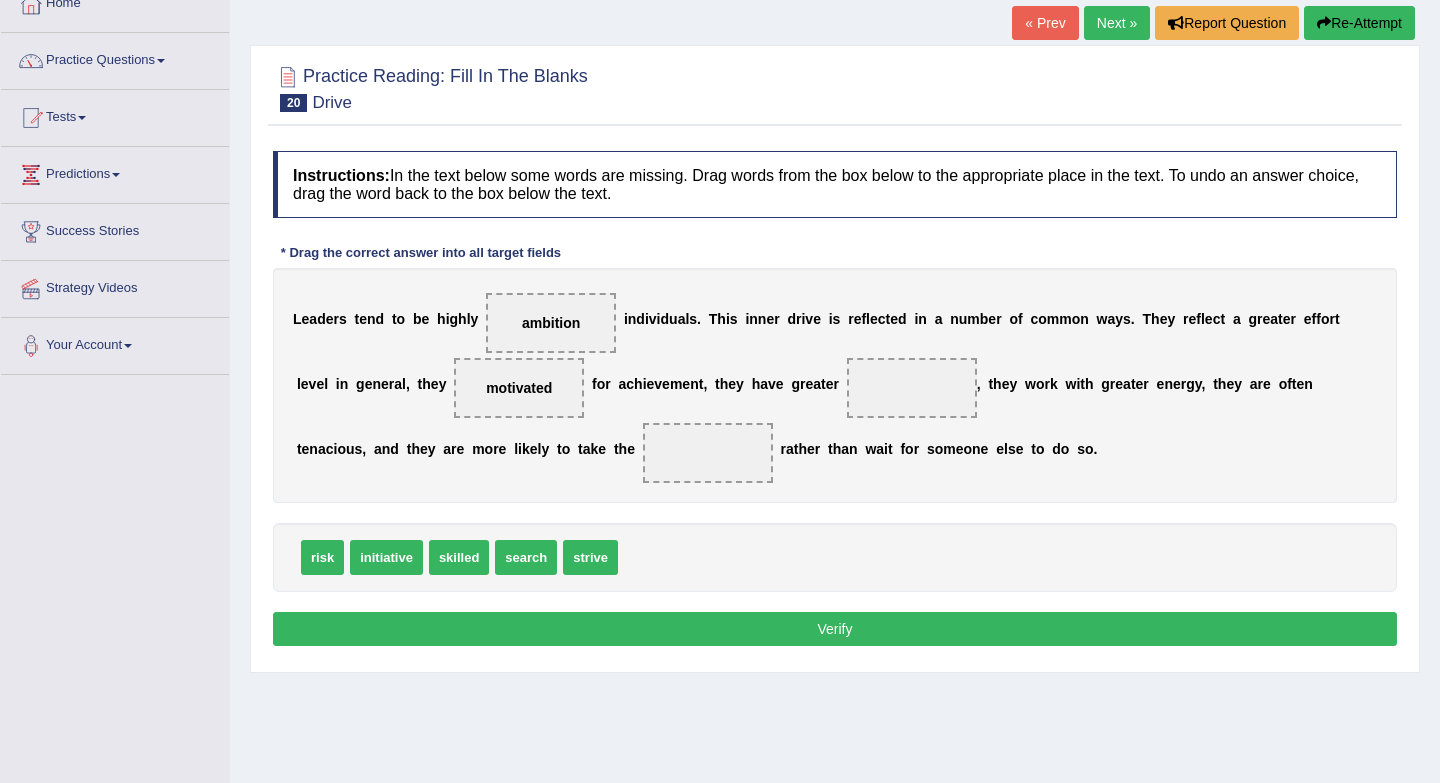 click on "risk initiative skilled search strive" at bounding box center (835, 557) 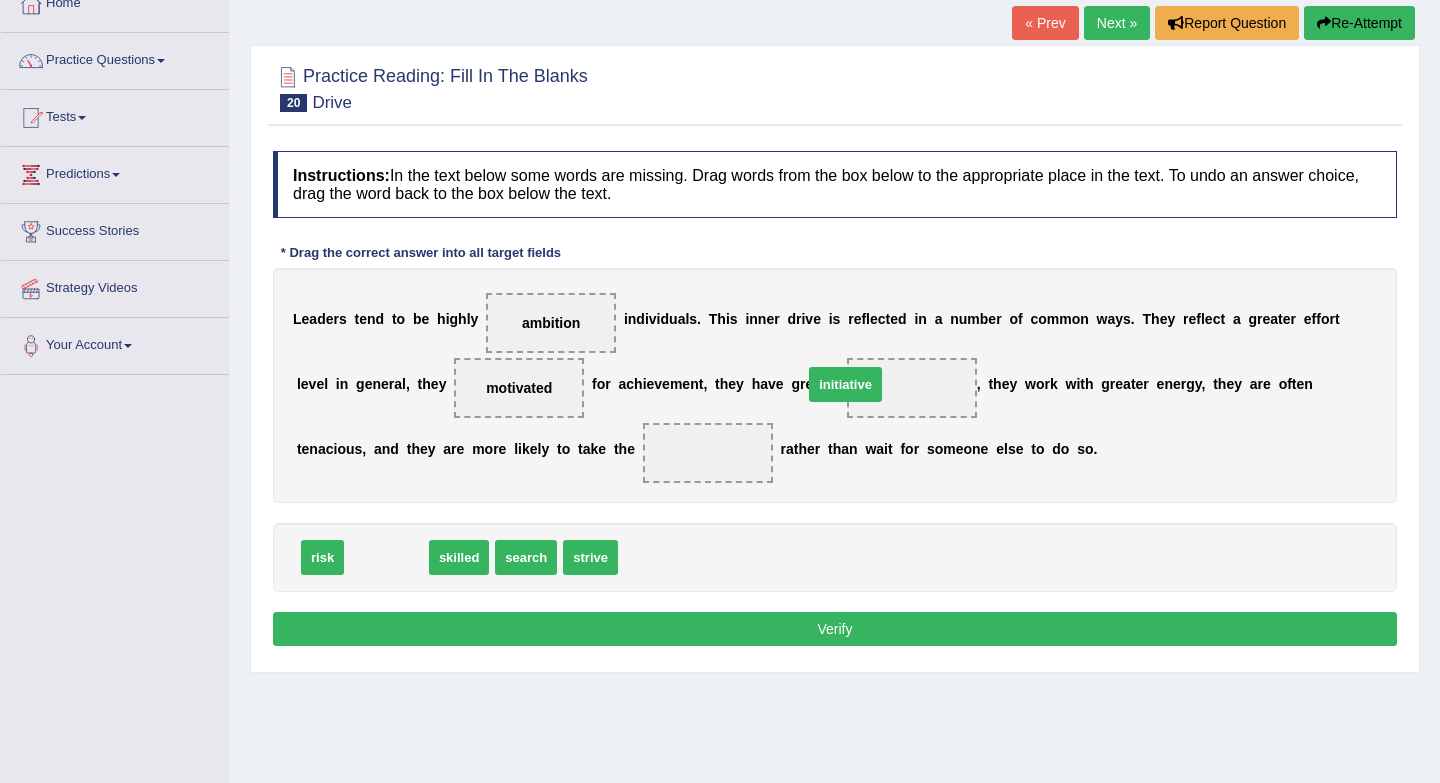 drag, startPoint x: 395, startPoint y: 567, endPoint x: 854, endPoint y: 394, distance: 490.52014 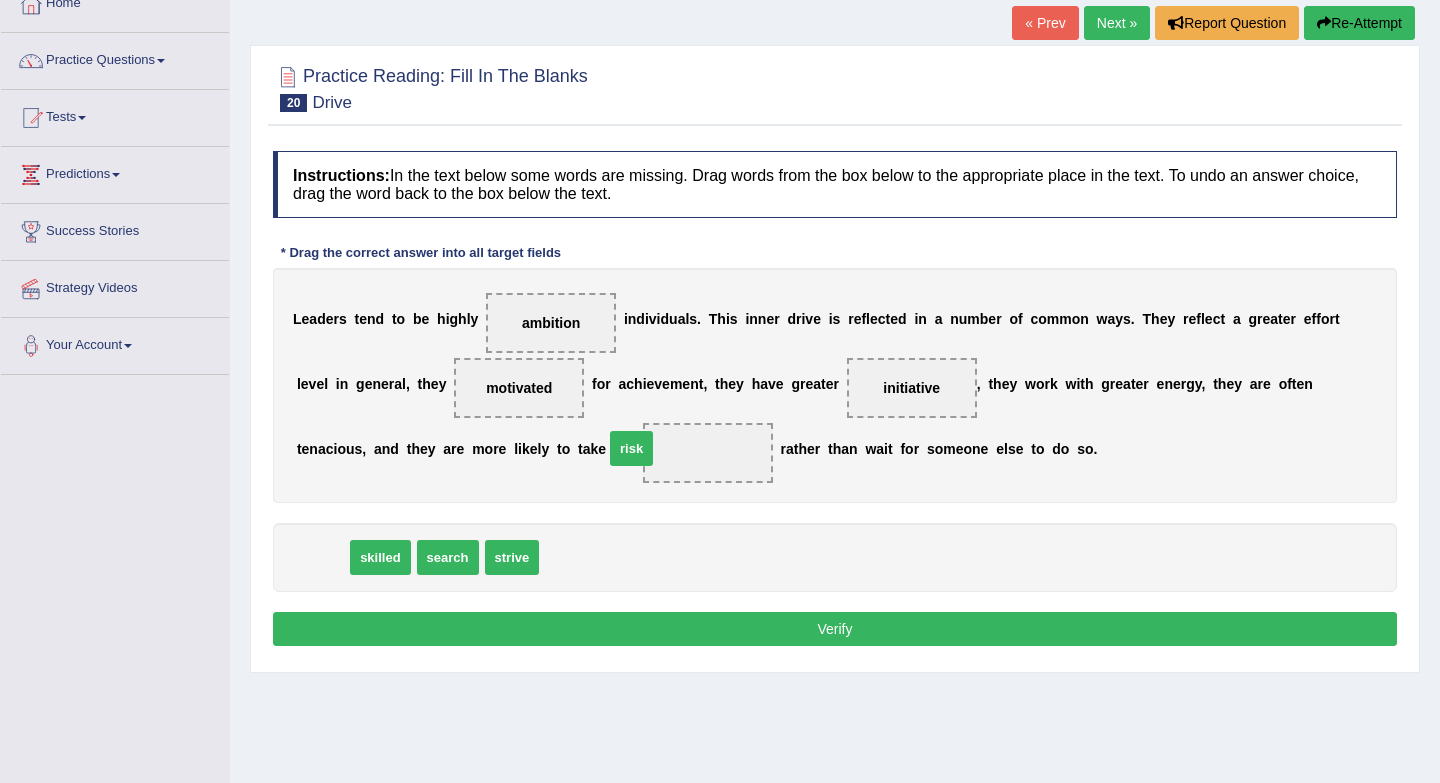 drag, startPoint x: 325, startPoint y: 551, endPoint x: 618, endPoint y: 434, distance: 315.49643 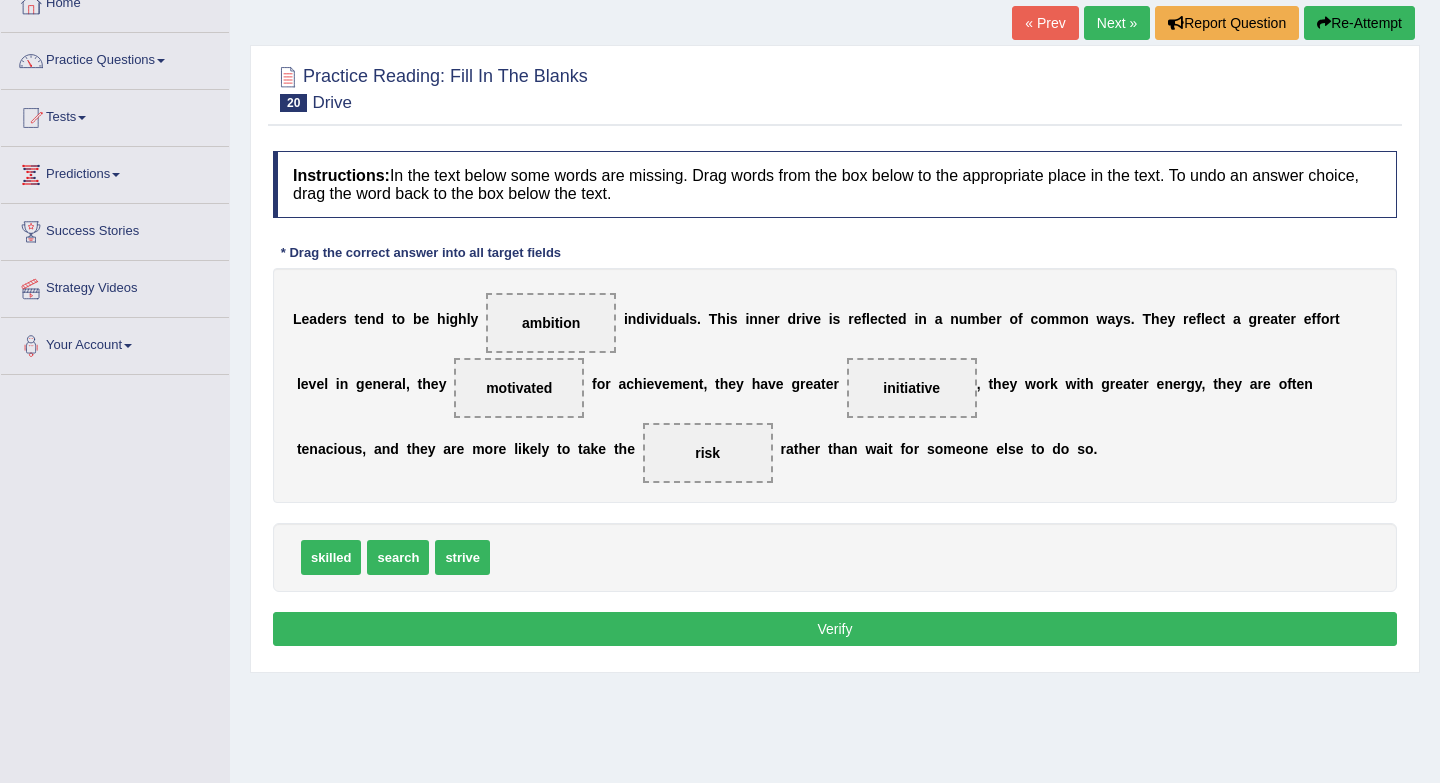 click on "Verify" at bounding box center (835, 629) 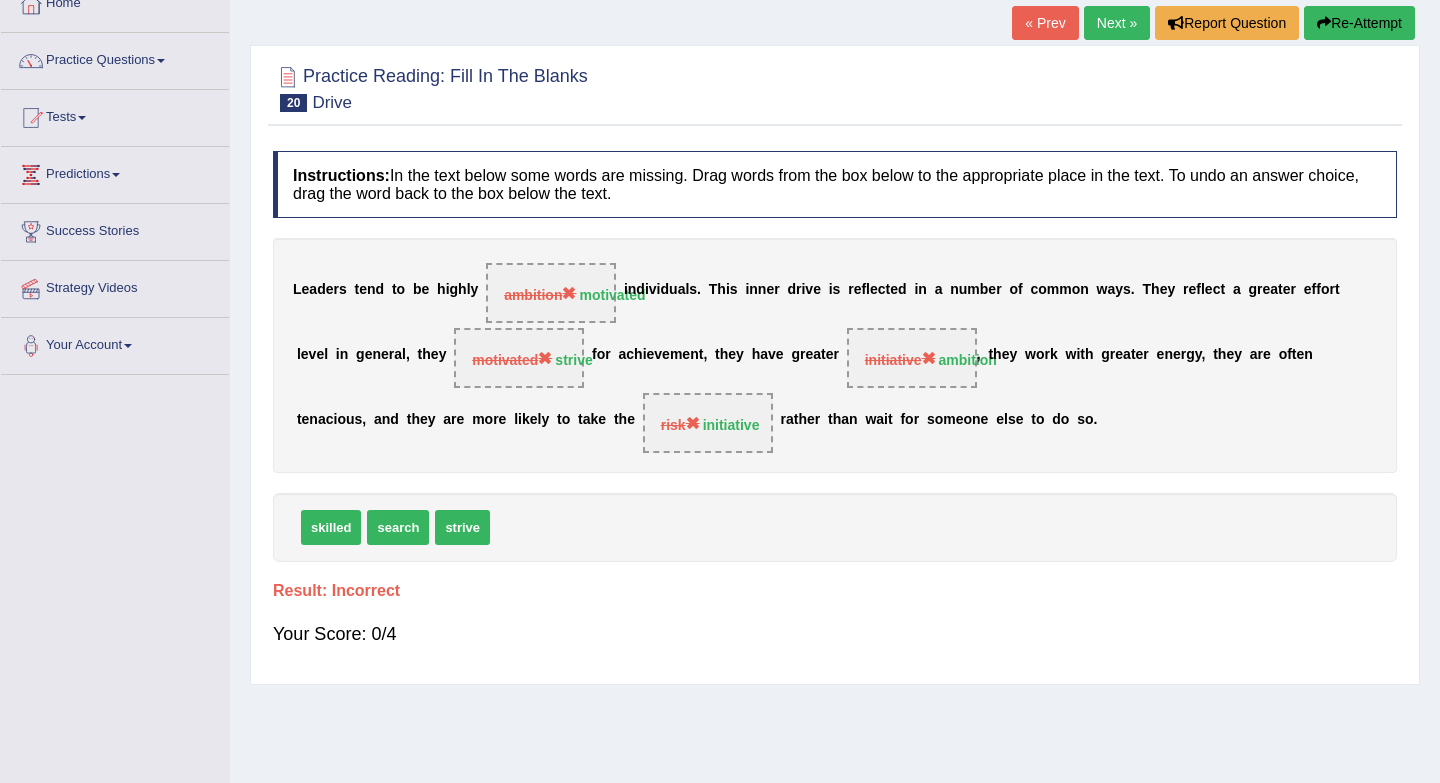 click on "Next »" at bounding box center (1117, 23) 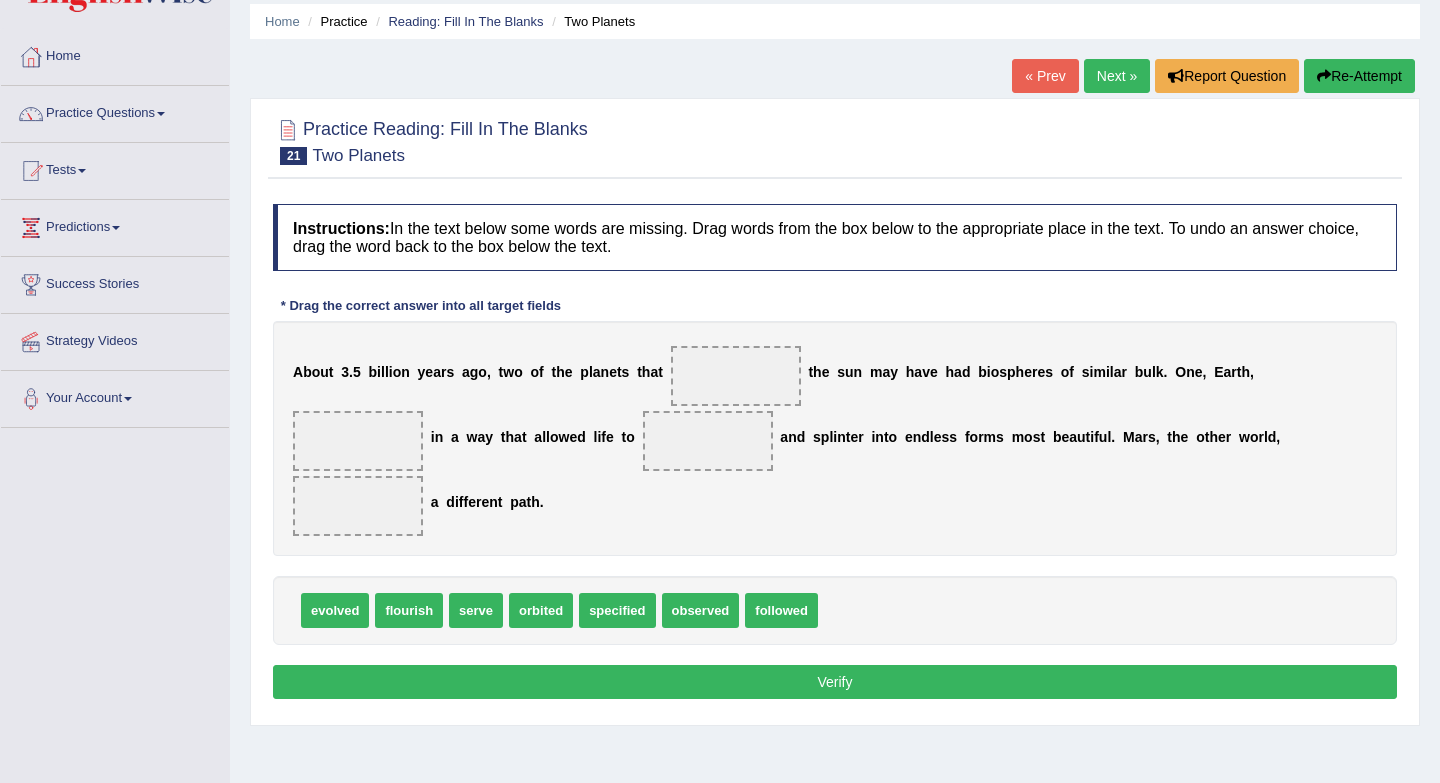 scroll, scrollTop: 70, scrollLeft: 0, axis: vertical 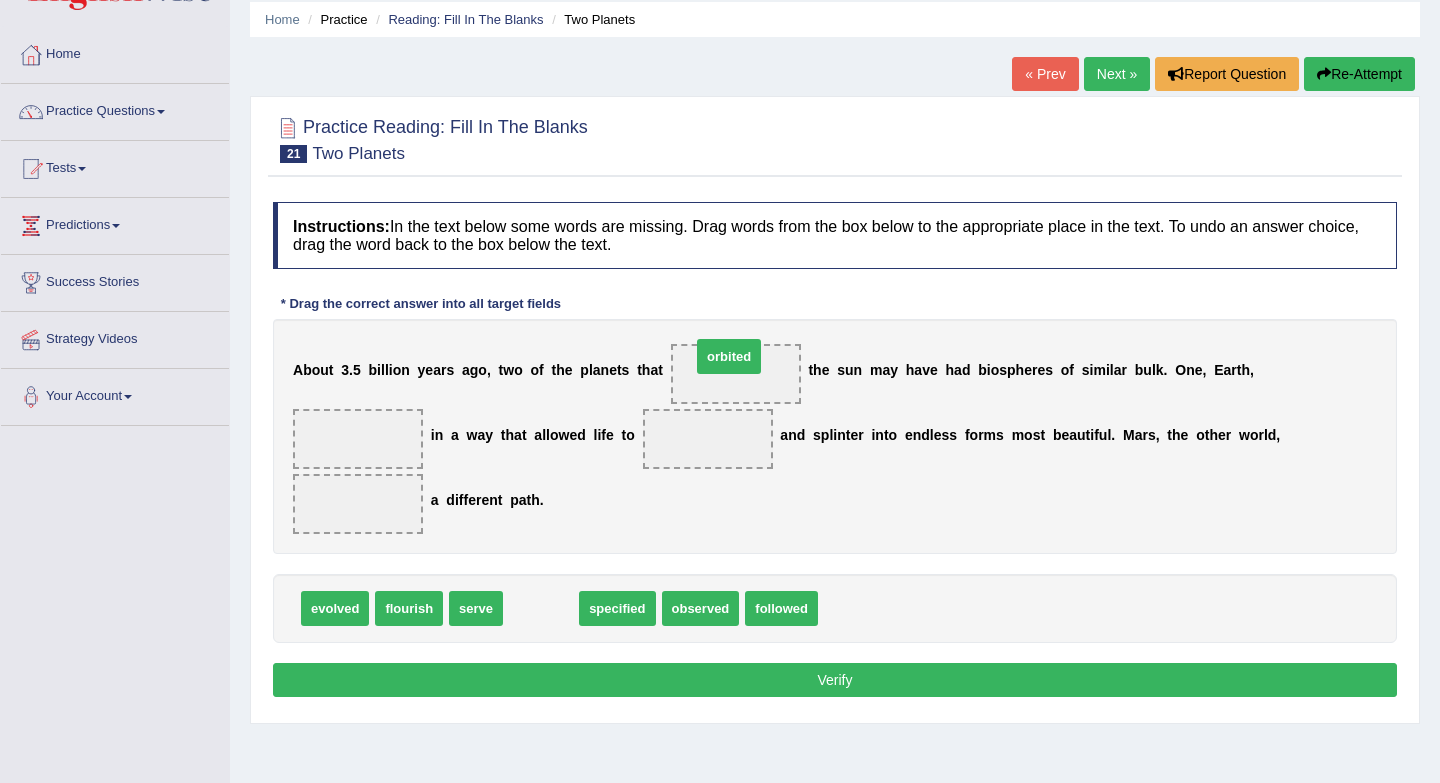 drag, startPoint x: 561, startPoint y: 611, endPoint x: 751, endPoint y: 363, distance: 312.41638 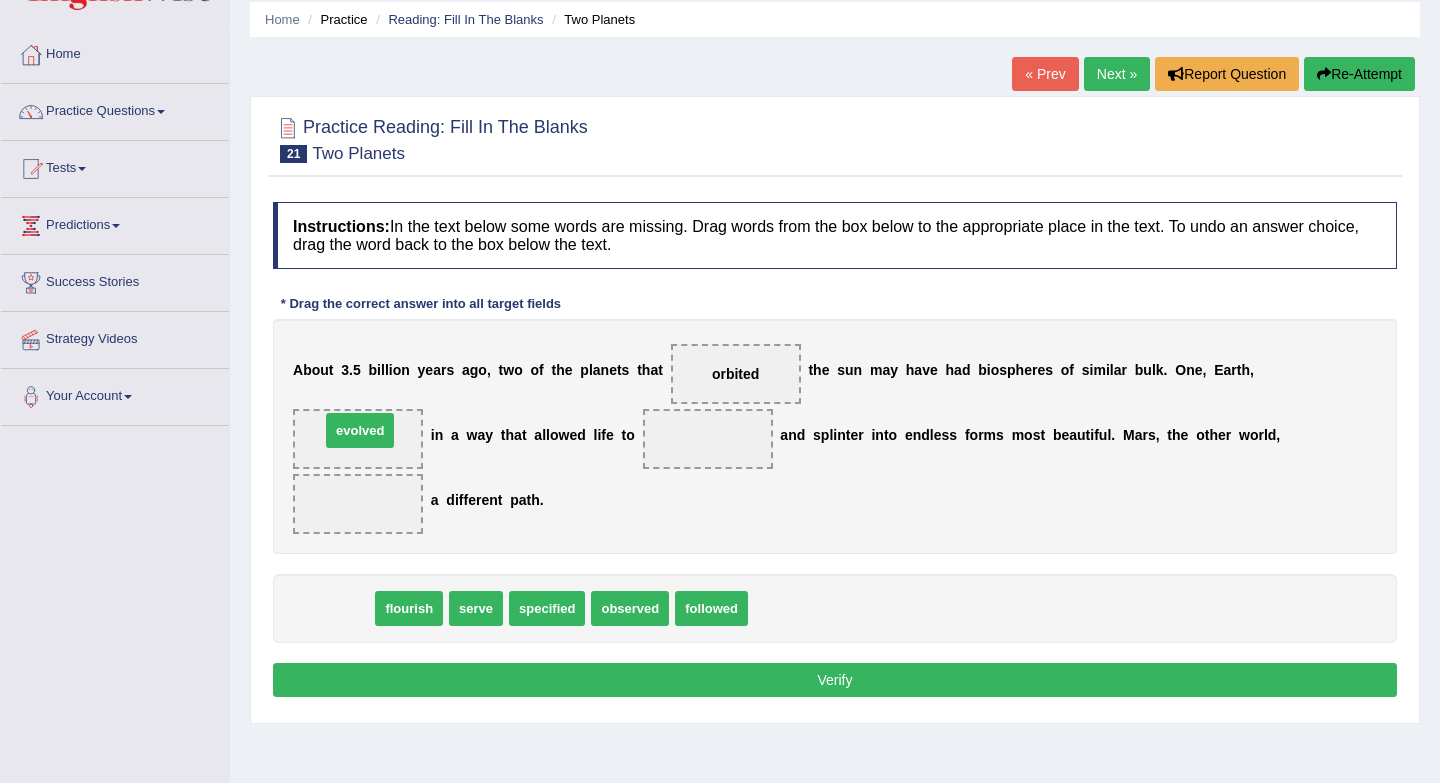 drag, startPoint x: 336, startPoint y: 616, endPoint x: 361, endPoint y: 438, distance: 179.74704 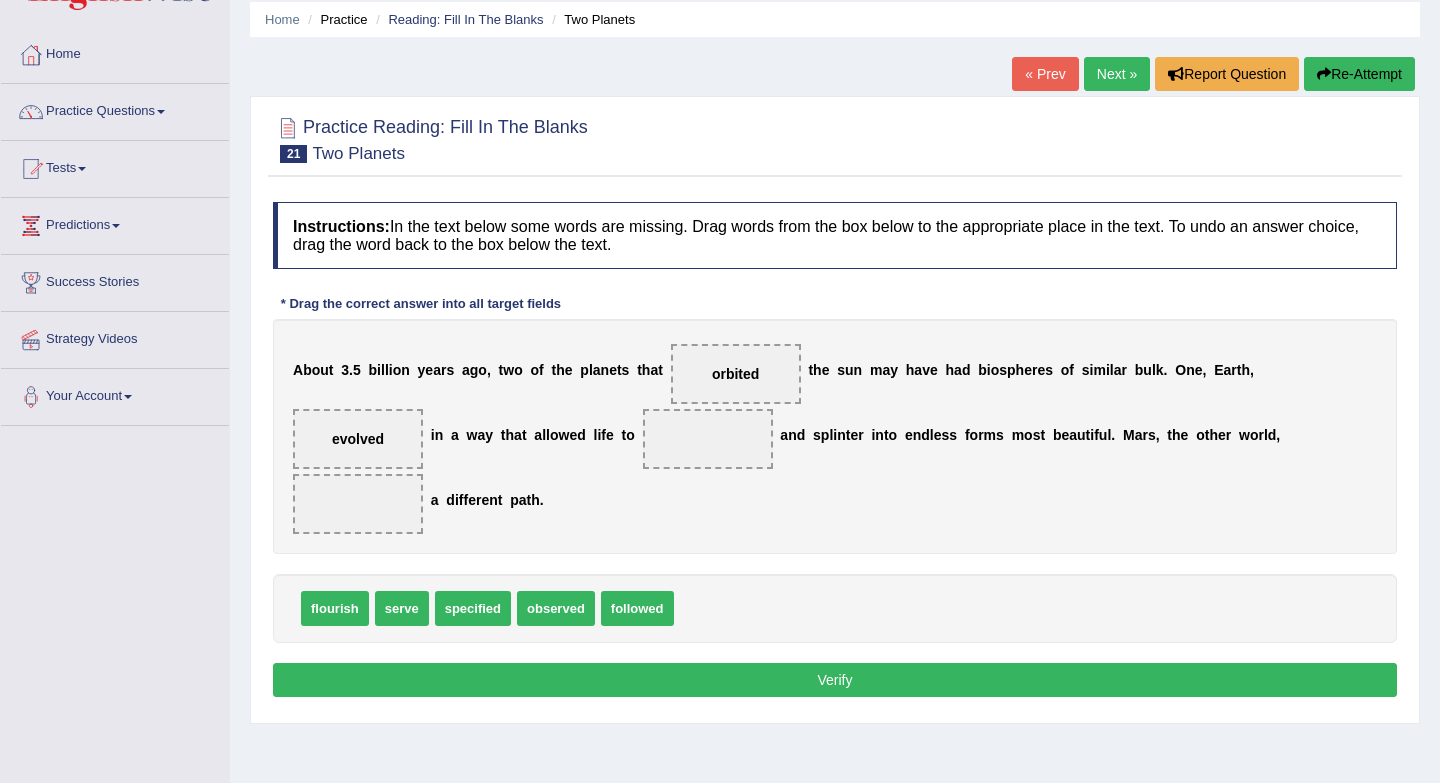 click on "flourish serve specified observed followed" at bounding box center (835, 608) 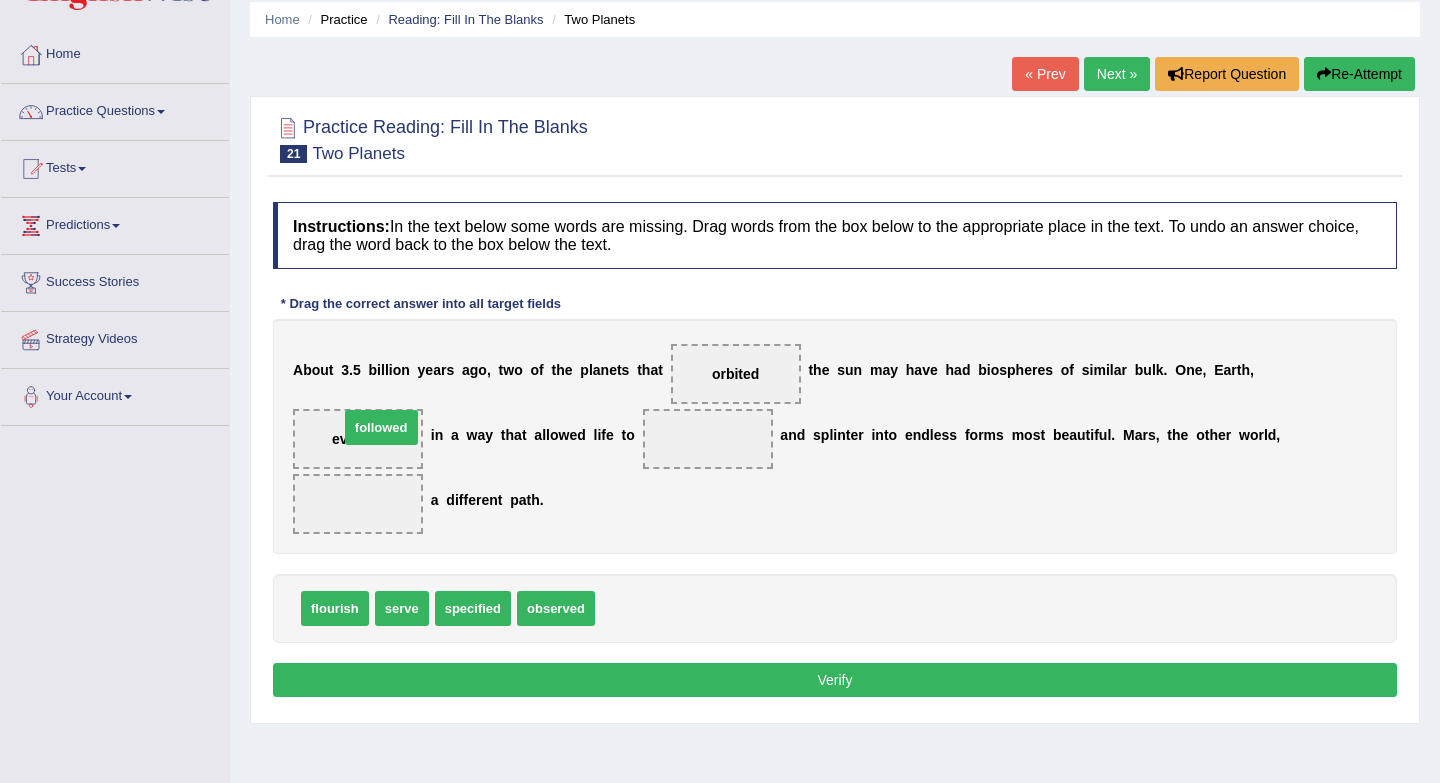 drag, startPoint x: 630, startPoint y: 619, endPoint x: 367, endPoint y: 432, distance: 322.7042 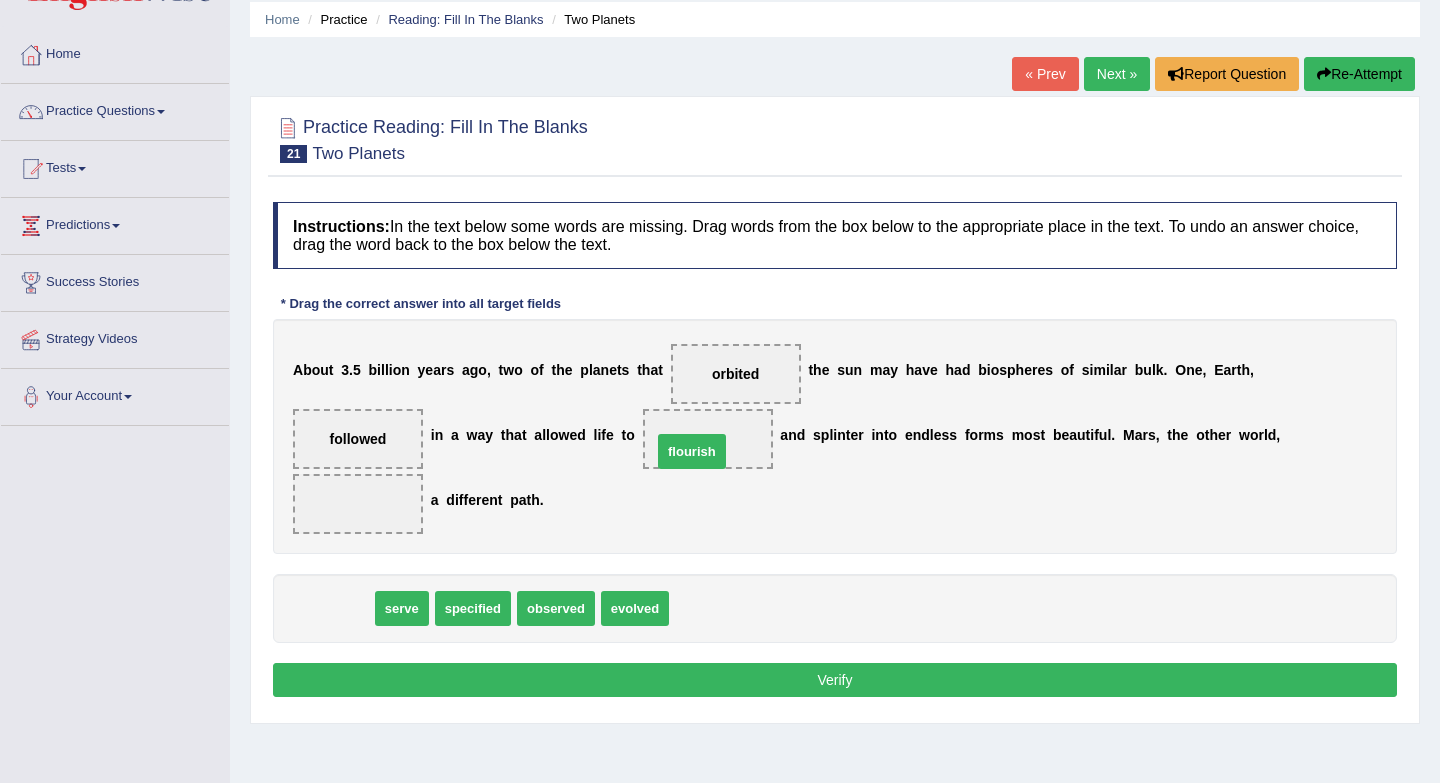 drag, startPoint x: 344, startPoint y: 601, endPoint x: 703, endPoint y: 441, distance: 393.0407 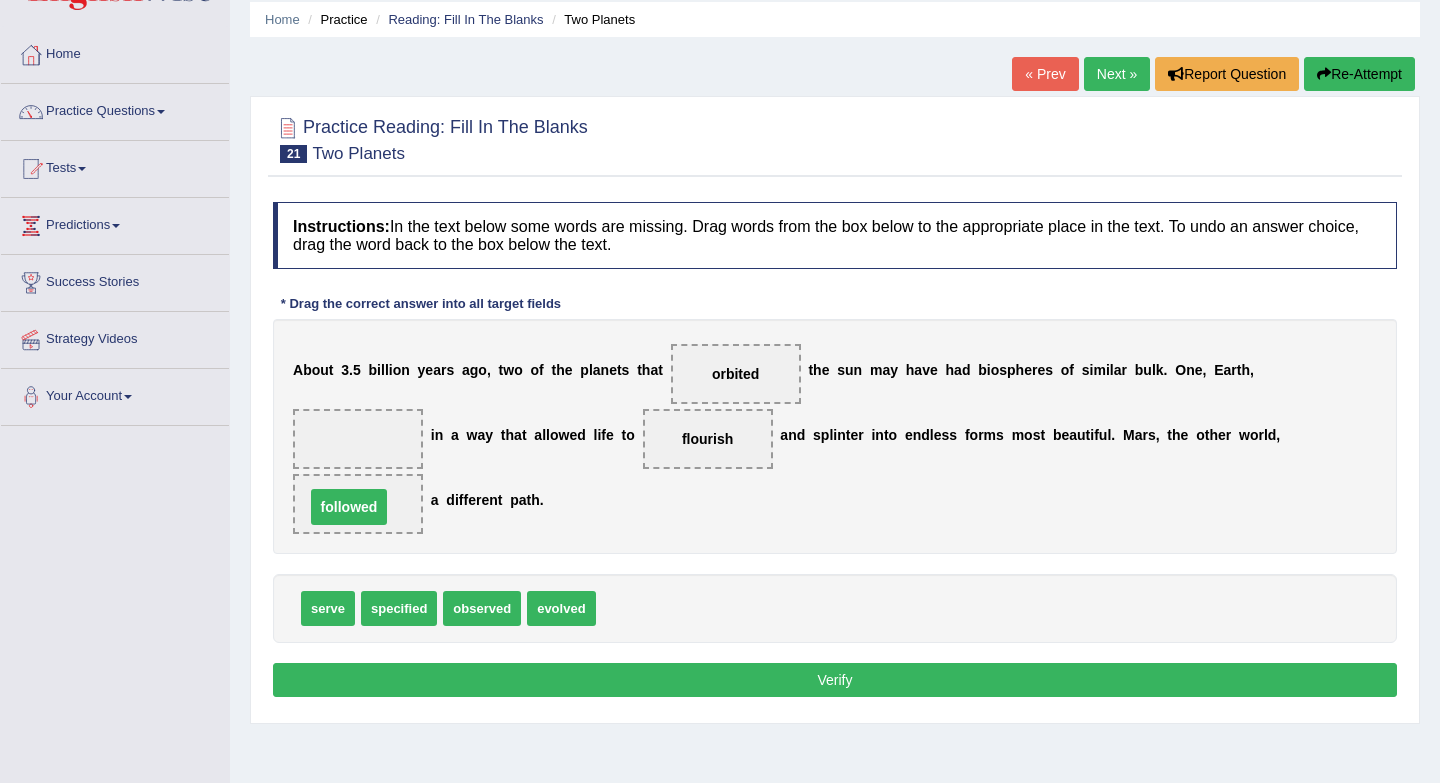 drag, startPoint x: 362, startPoint y: 446, endPoint x: 347, endPoint y: 505, distance: 60.876926 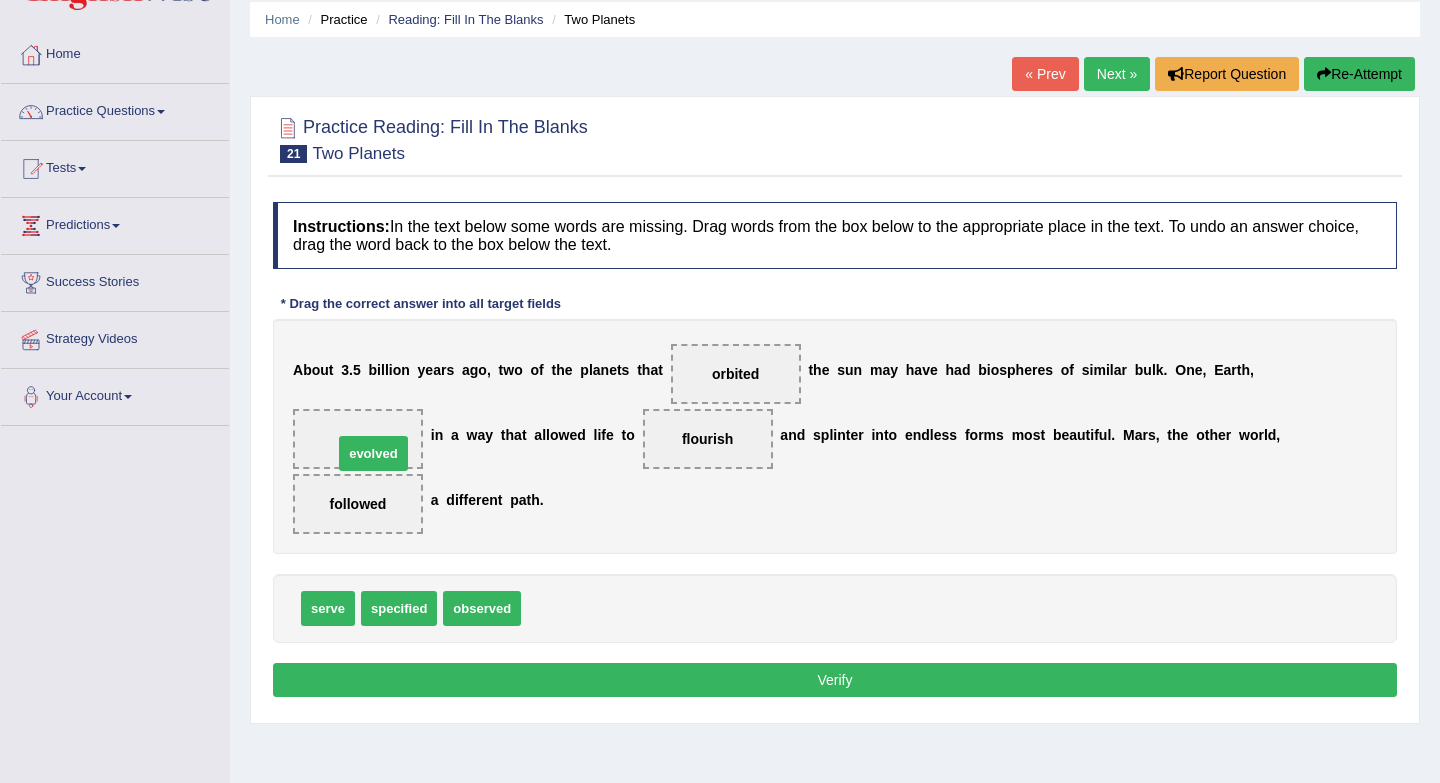 drag, startPoint x: 578, startPoint y: 615, endPoint x: 390, endPoint y: 457, distance: 245.57687 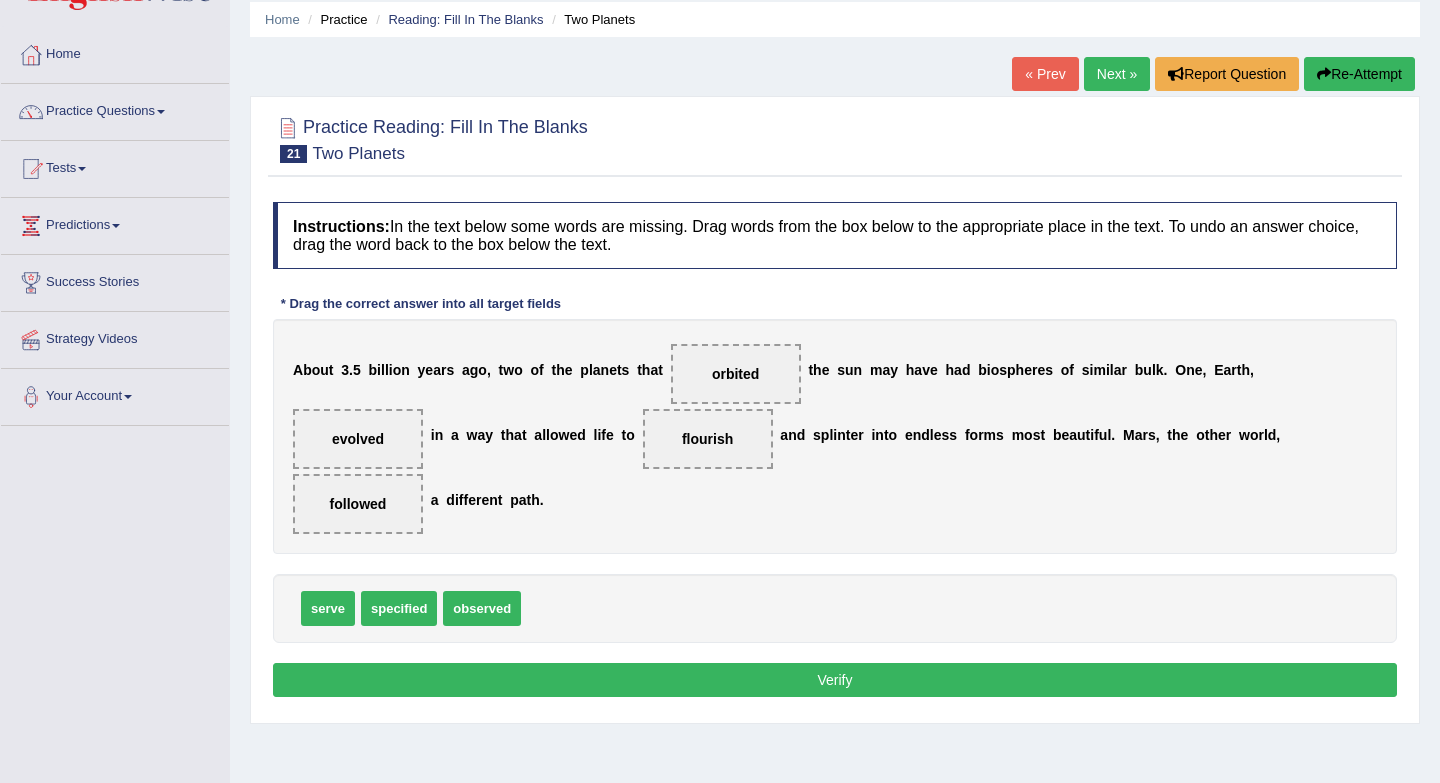 click on "Verify" at bounding box center (835, 680) 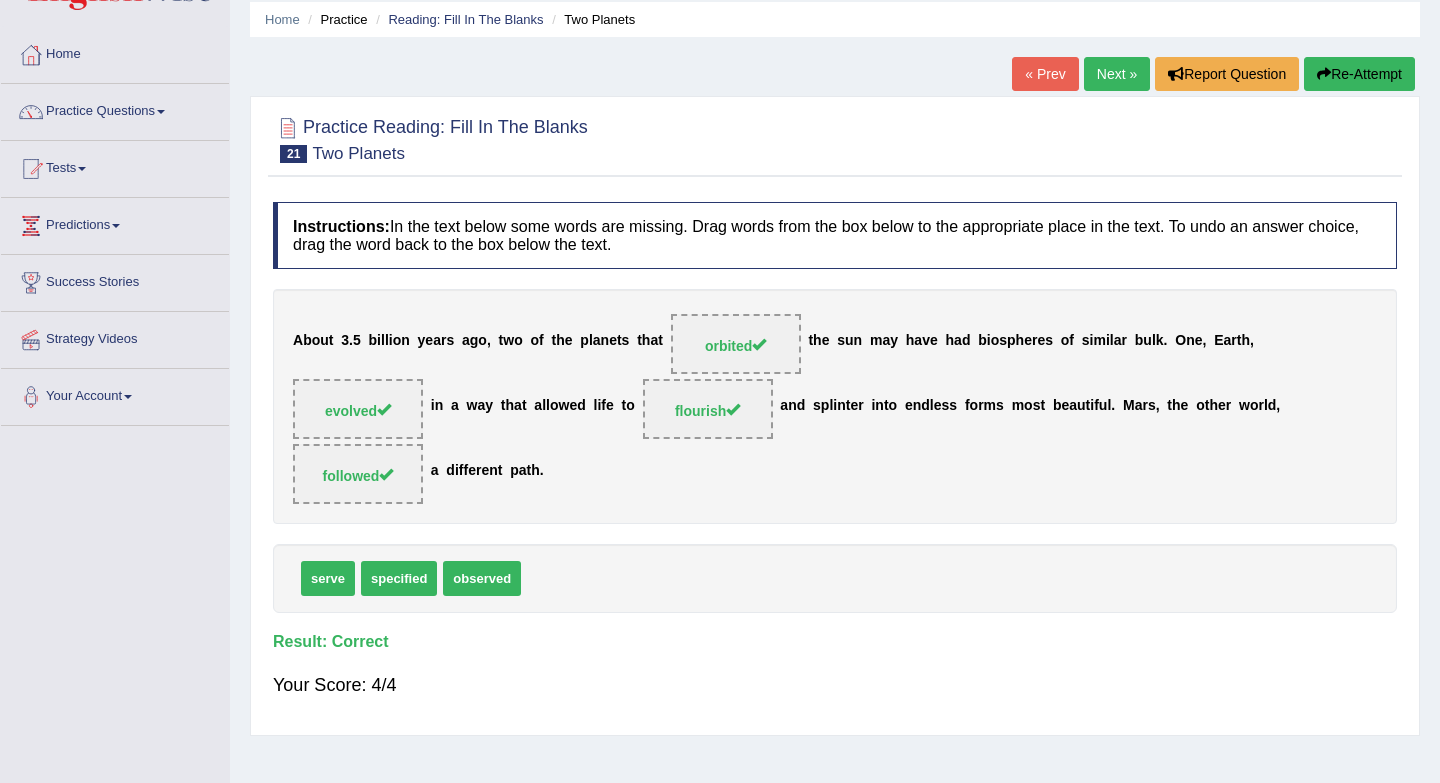 click on "Next »" at bounding box center [1117, 74] 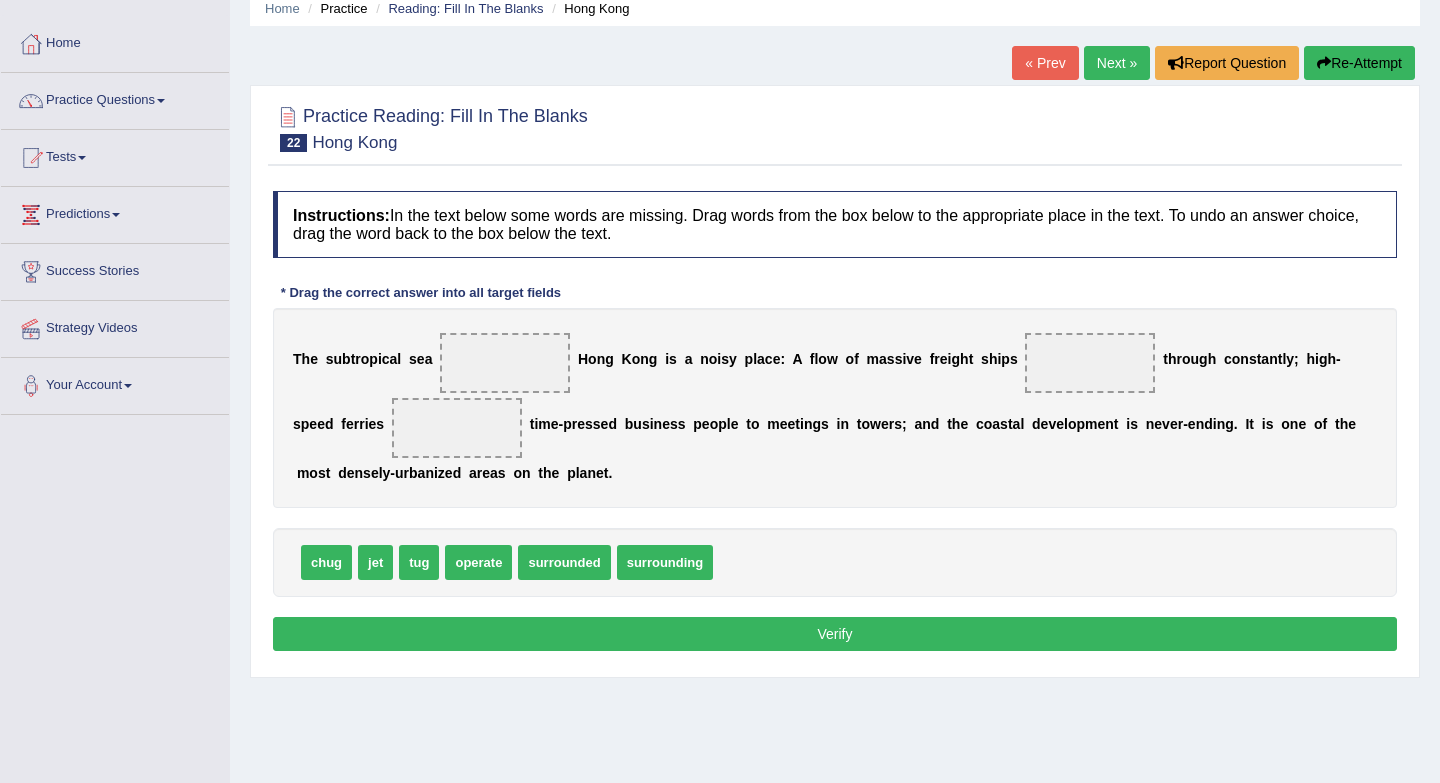 scroll, scrollTop: 83, scrollLeft: 0, axis: vertical 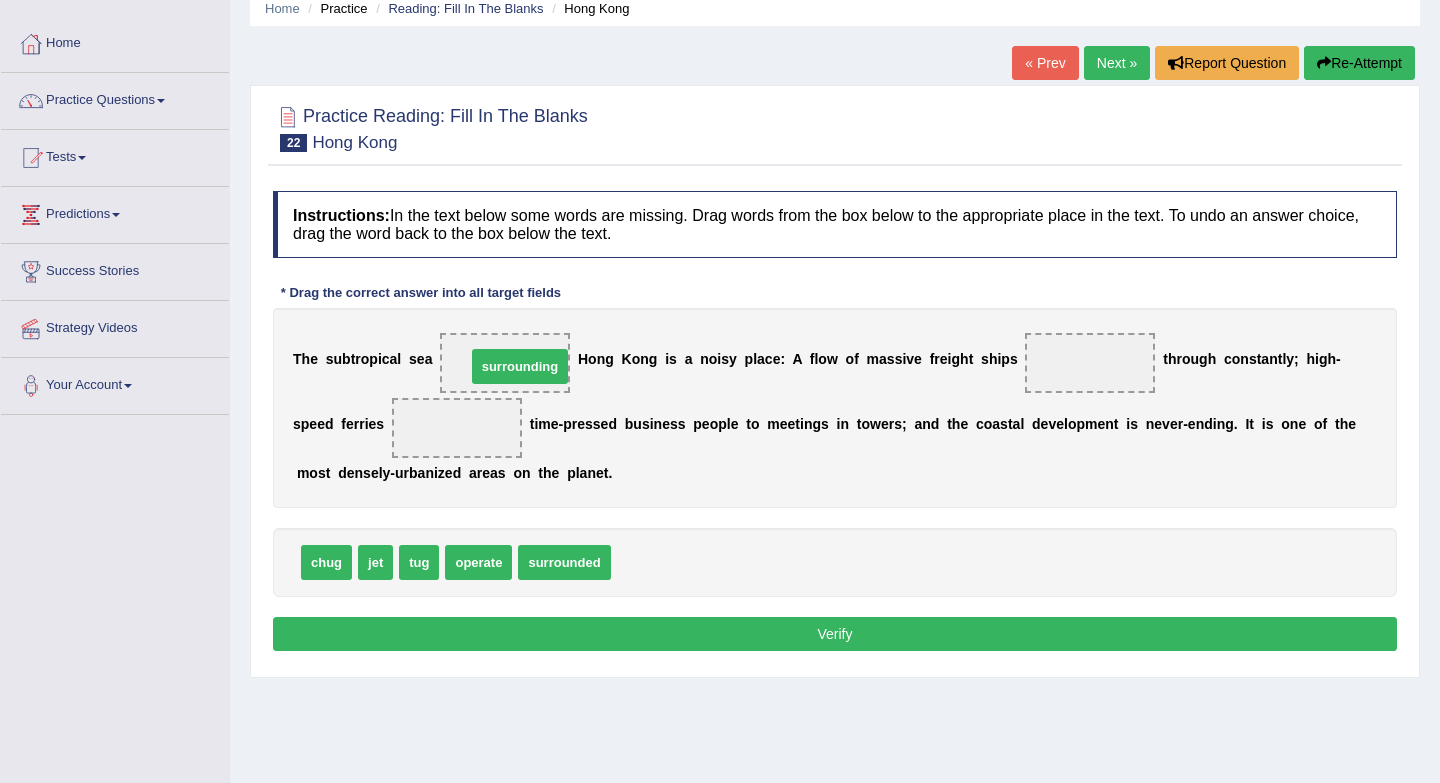 drag, startPoint x: 677, startPoint y: 568, endPoint x: 530, endPoint y: 368, distance: 248.21161 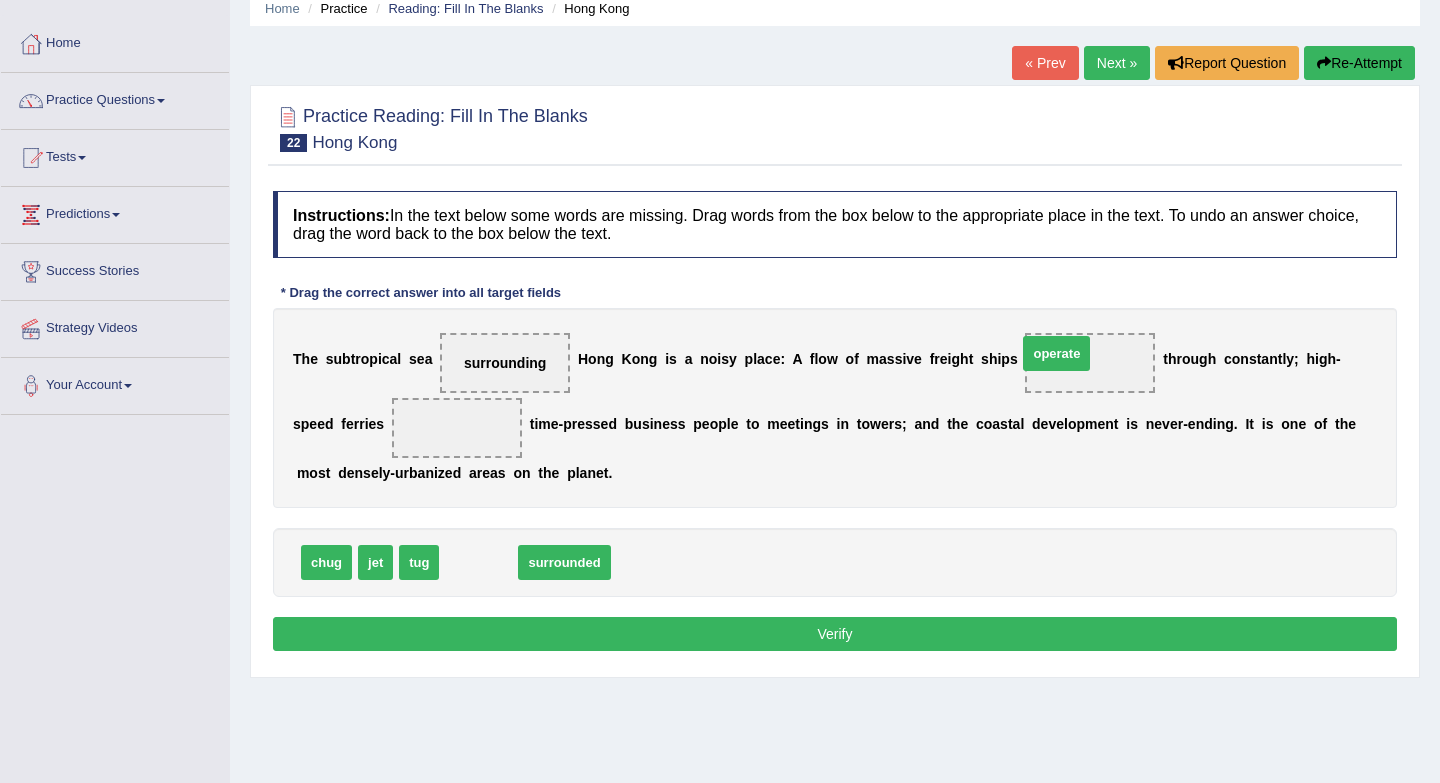 drag, startPoint x: 486, startPoint y: 570, endPoint x: 1064, endPoint y: 362, distance: 614.28656 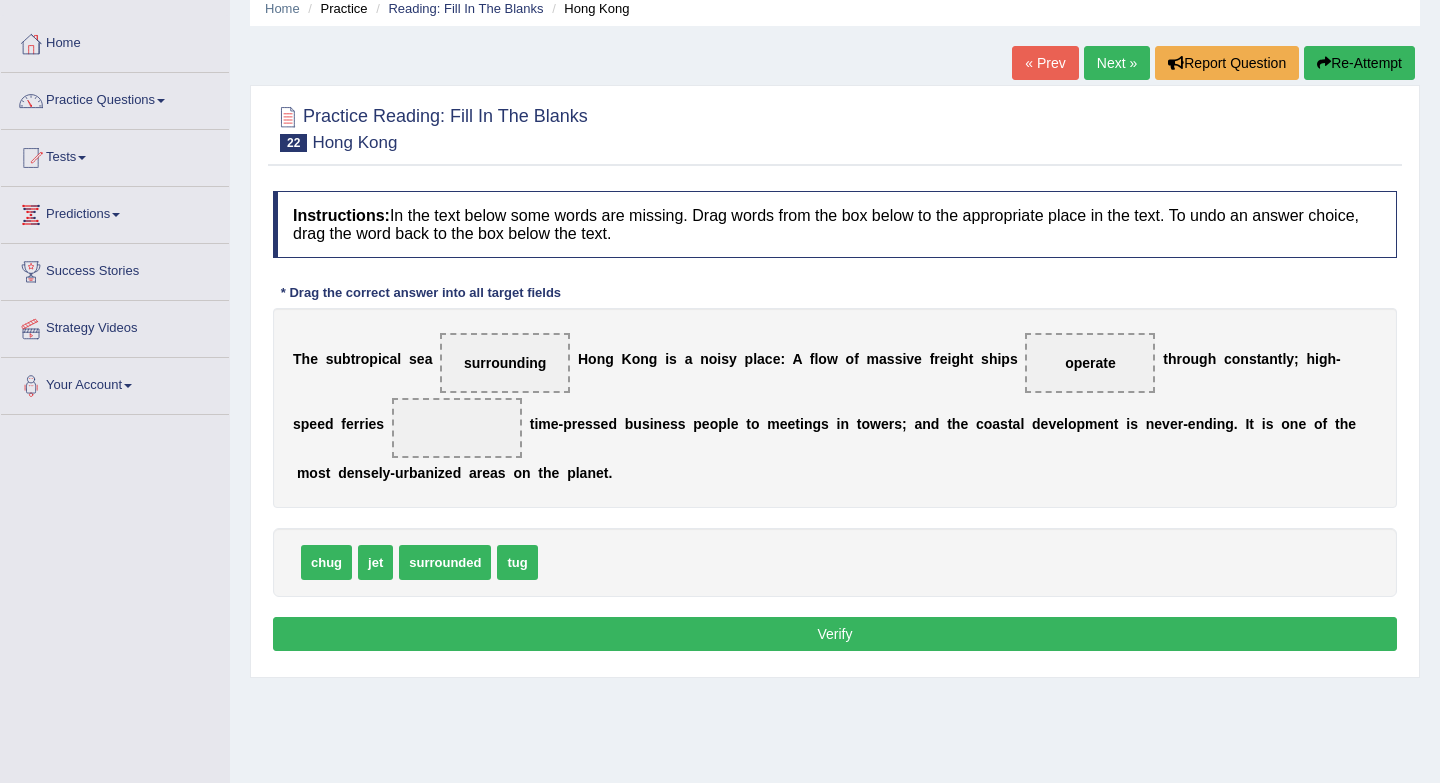 click on "jet" at bounding box center [375, 562] 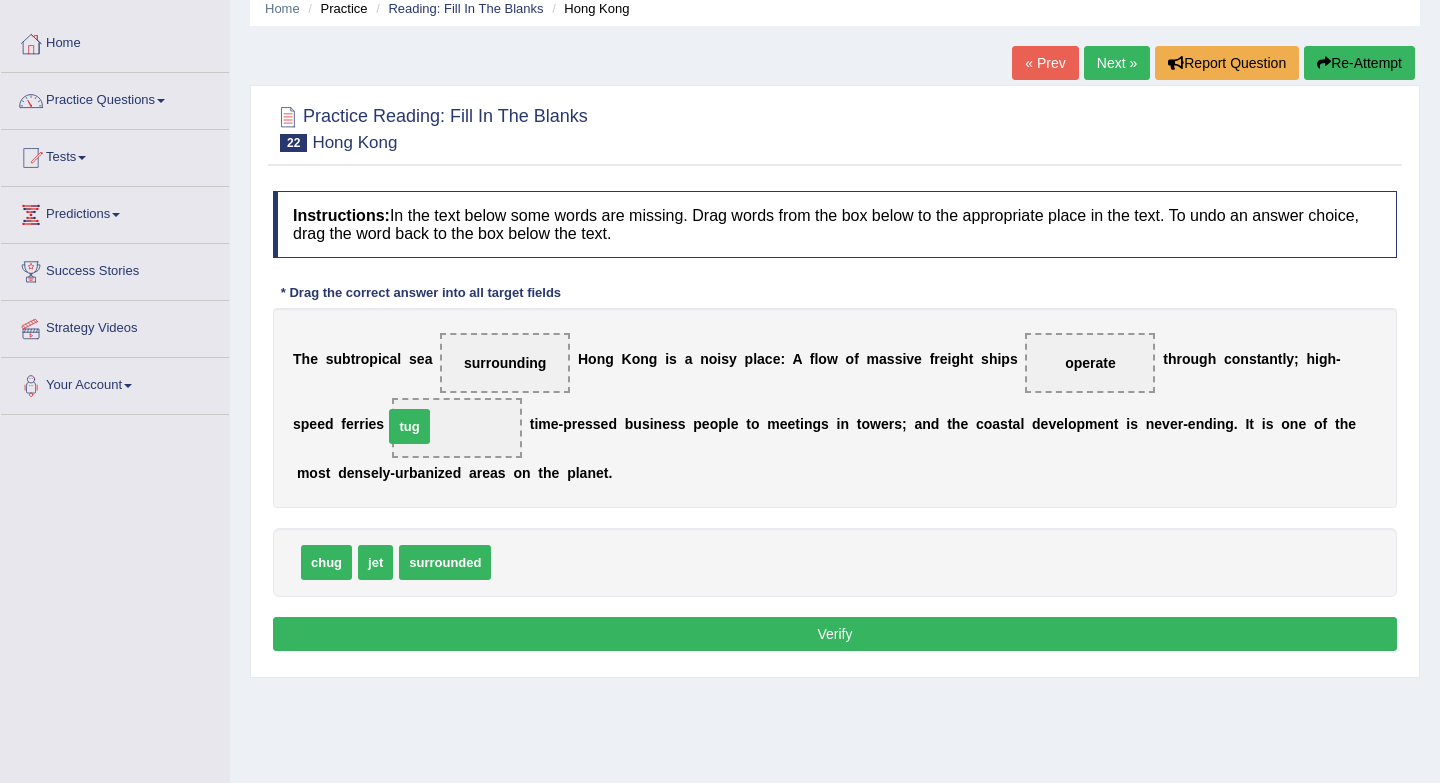 drag, startPoint x: 518, startPoint y: 569, endPoint x: 409, endPoint y: 431, distance: 175.85506 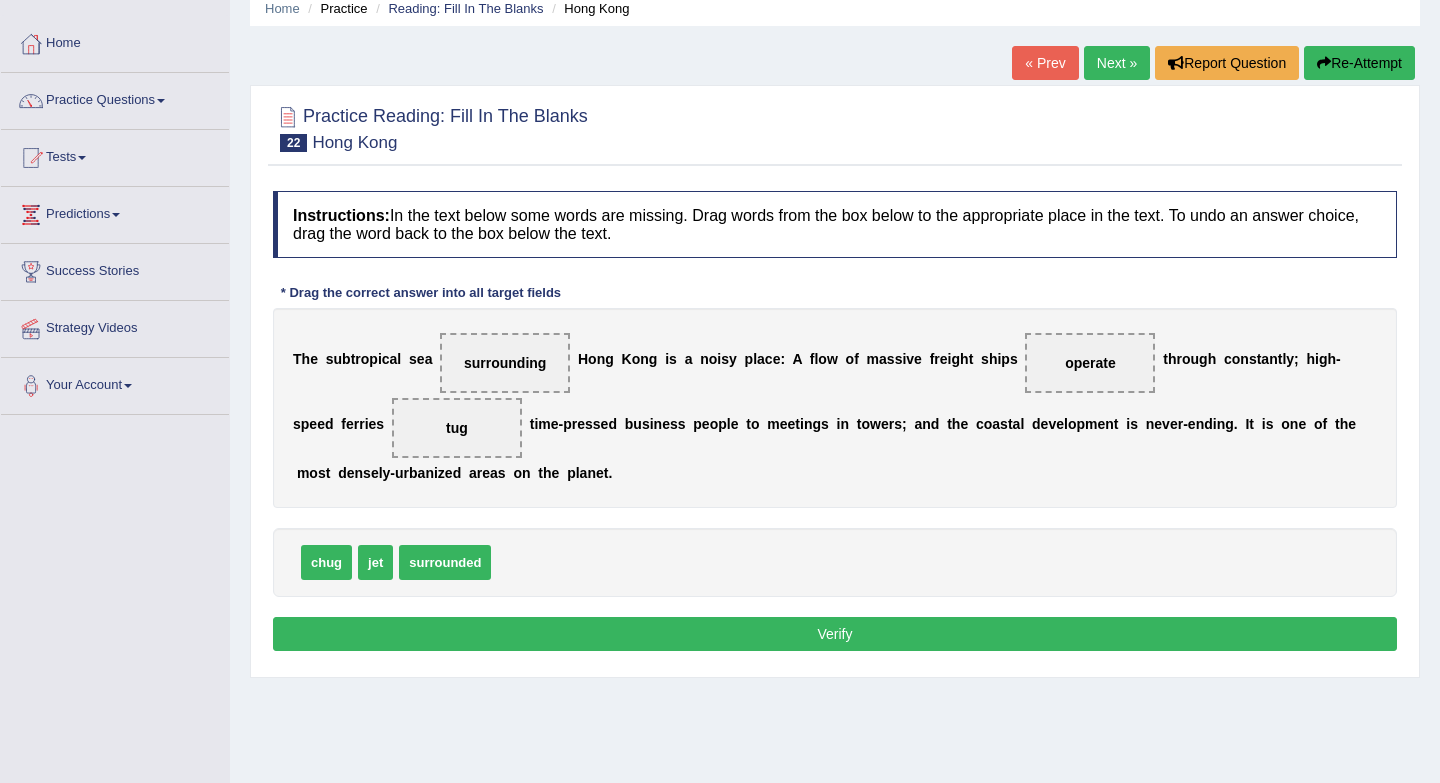 click on "Verify" at bounding box center [835, 634] 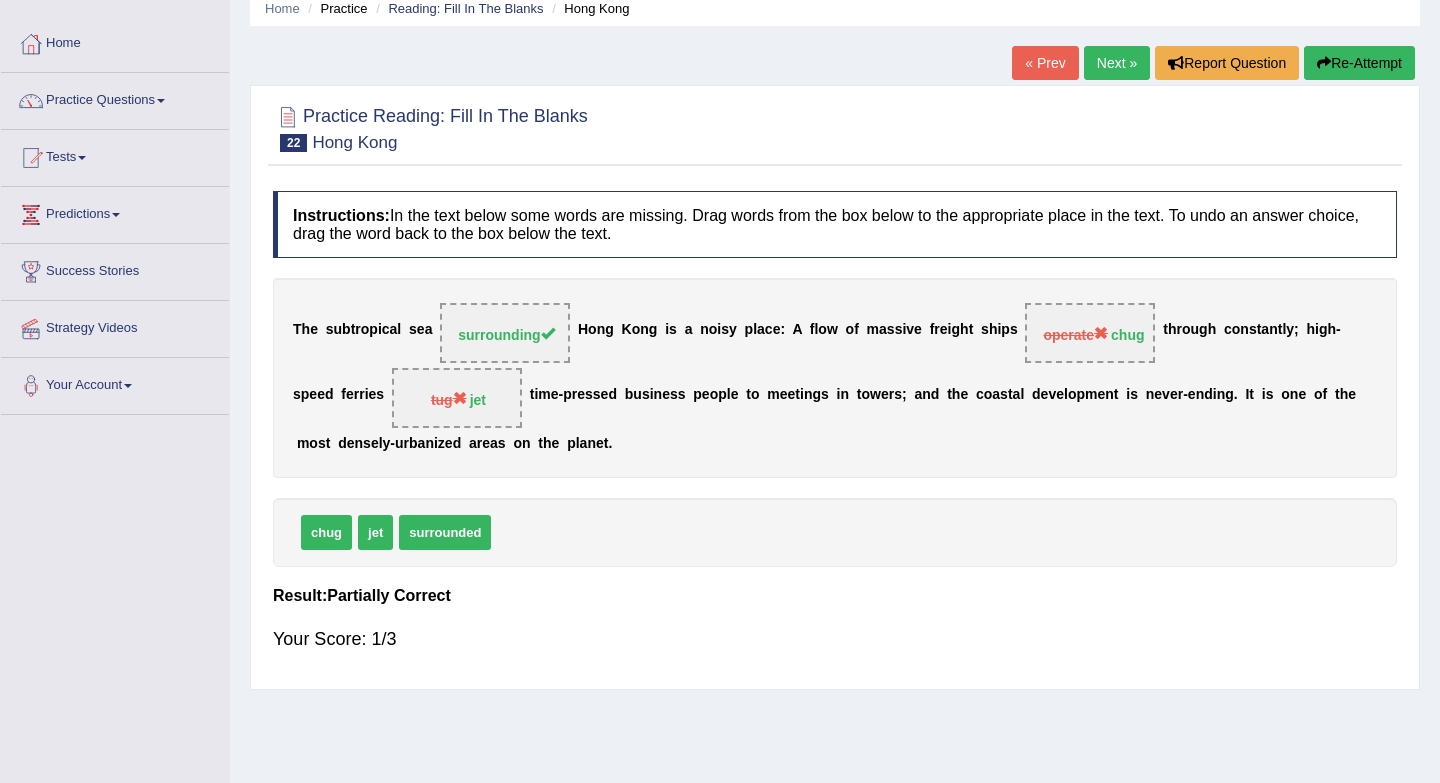 click on "Next »" at bounding box center (1117, 63) 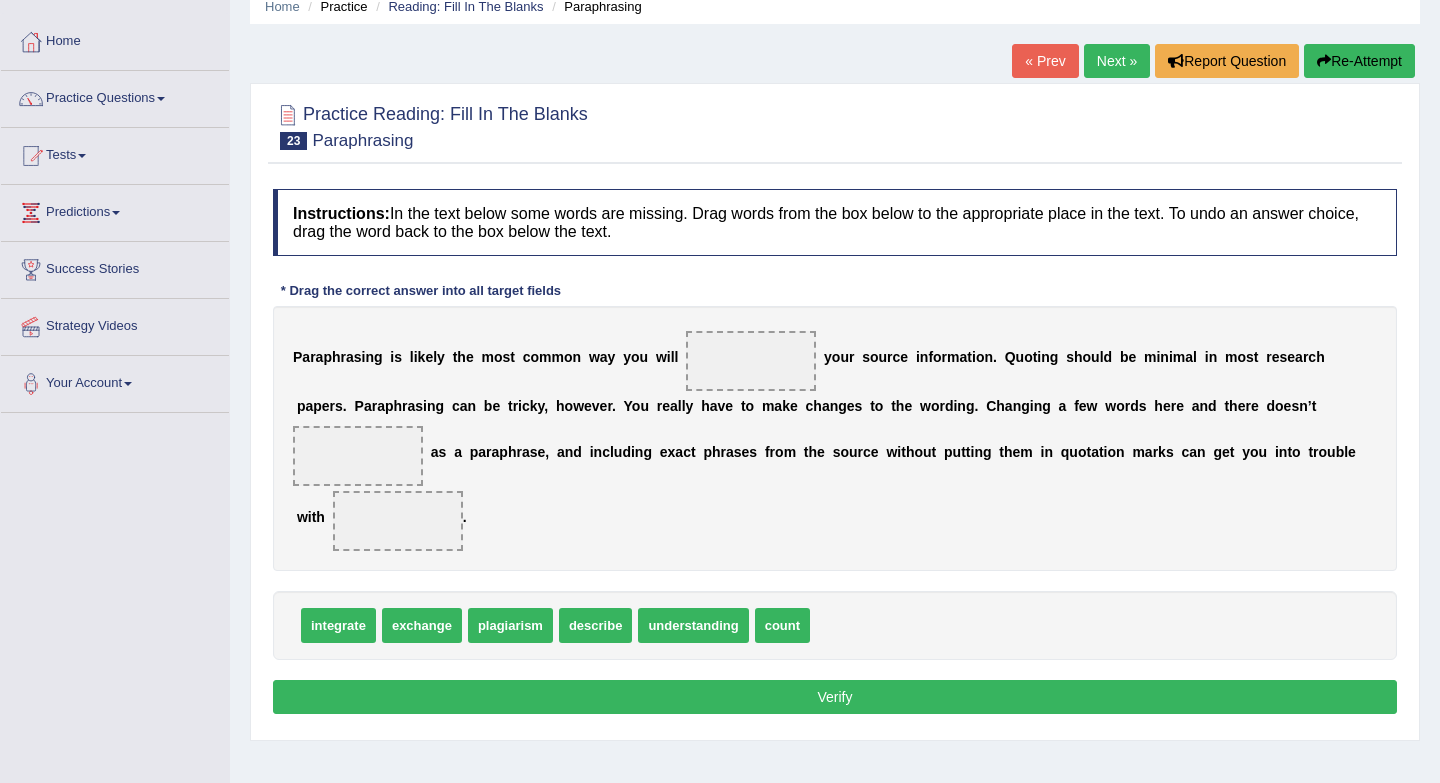 scroll, scrollTop: 101, scrollLeft: 0, axis: vertical 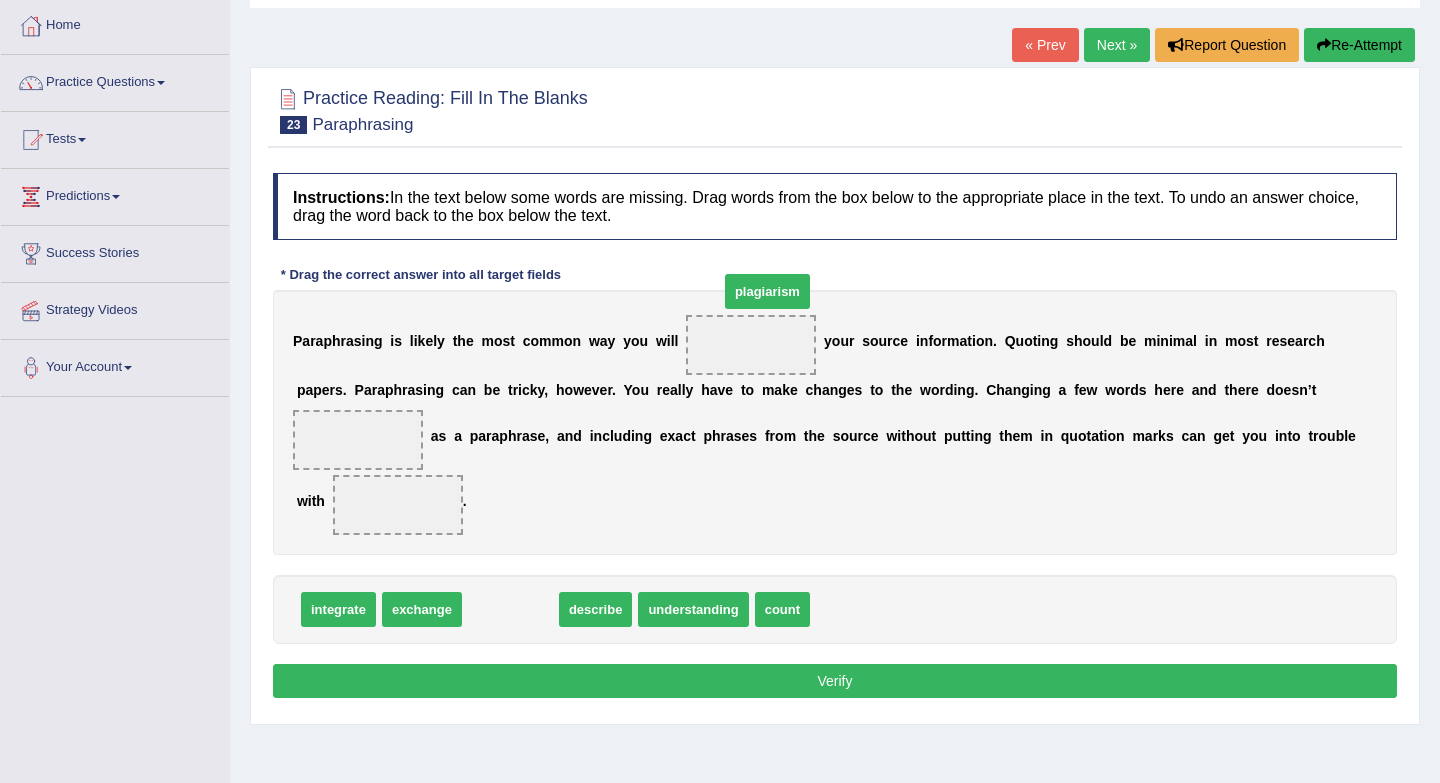 drag, startPoint x: 525, startPoint y: 622, endPoint x: 782, endPoint y: 305, distance: 408.09067 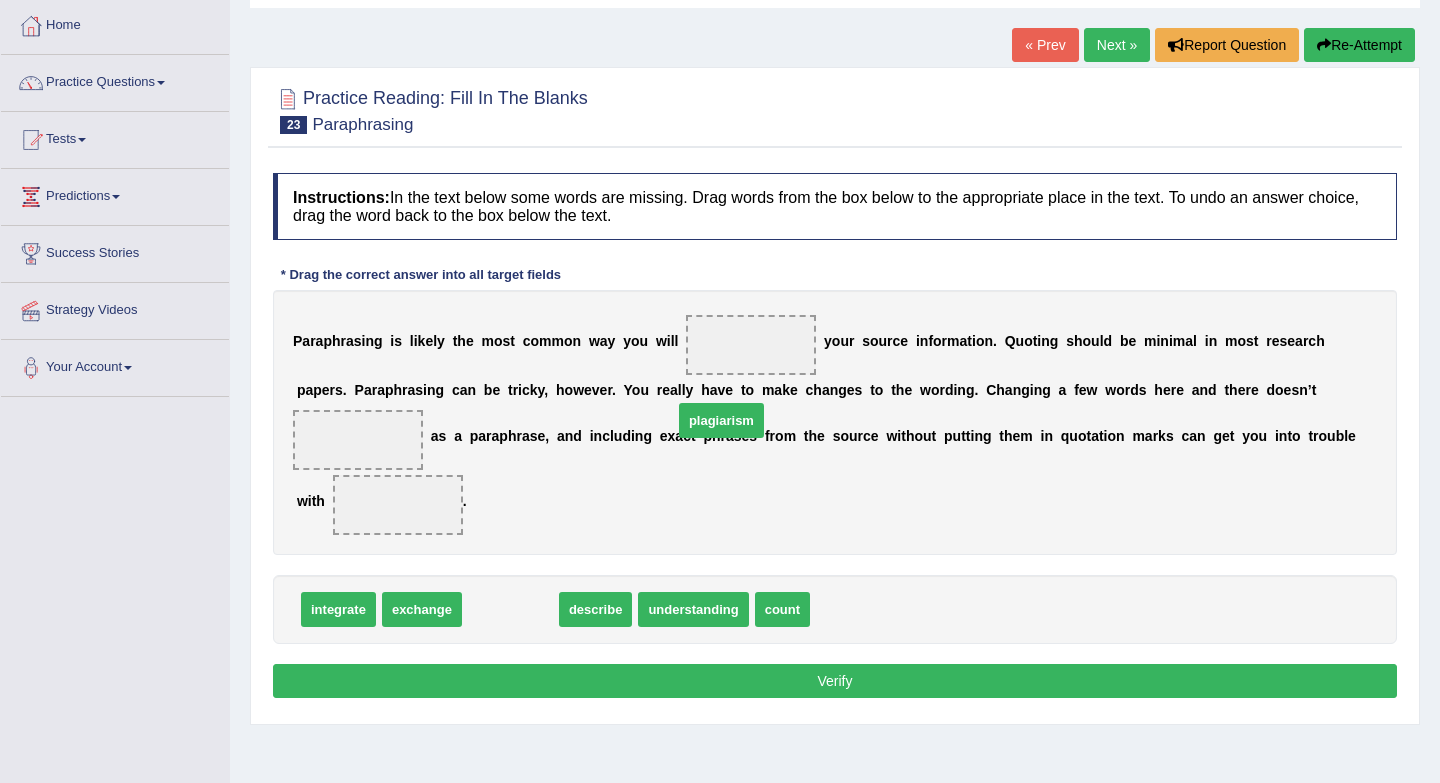 drag, startPoint x: 503, startPoint y: 600, endPoint x: 727, endPoint y: 364, distance: 325.3798 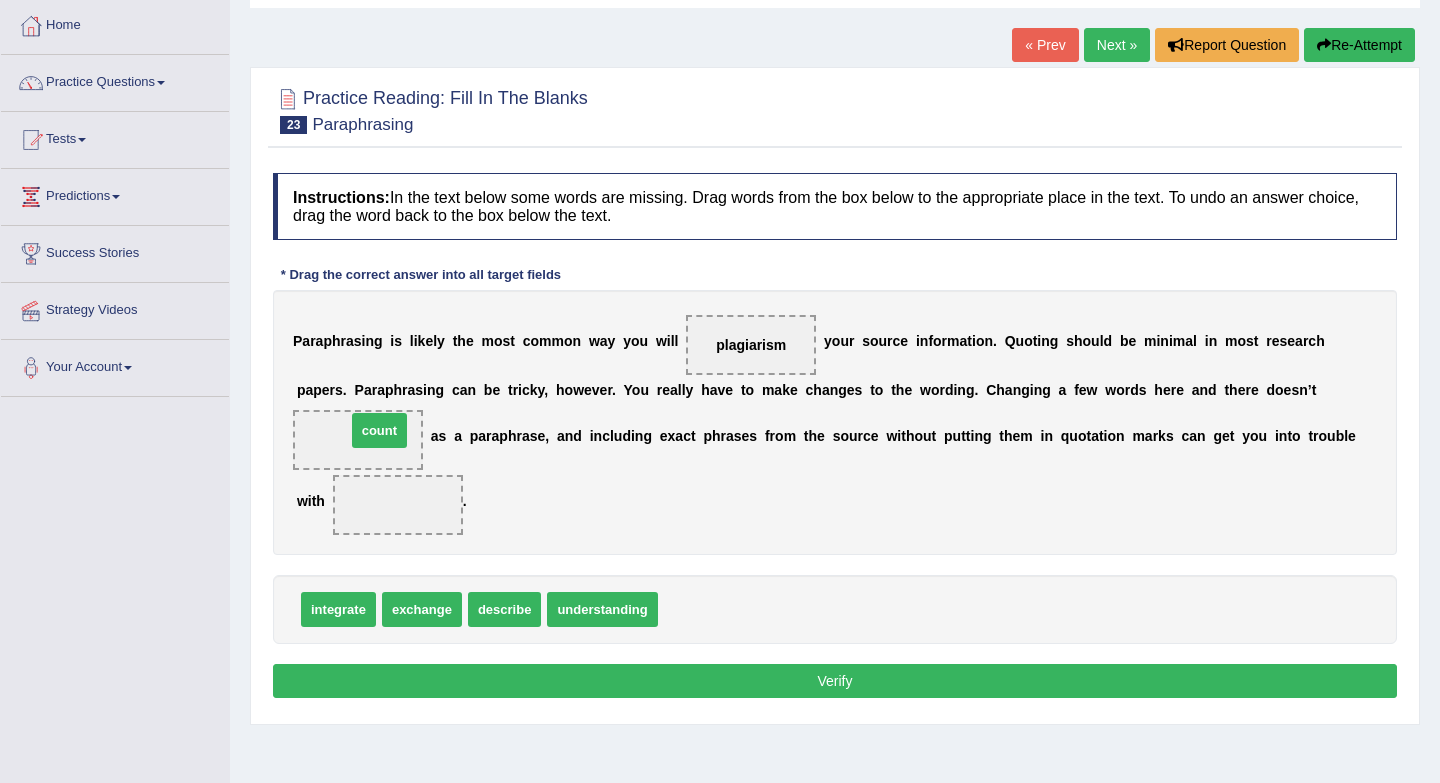 drag, startPoint x: 696, startPoint y: 615, endPoint x: 384, endPoint y: 438, distance: 358.71017 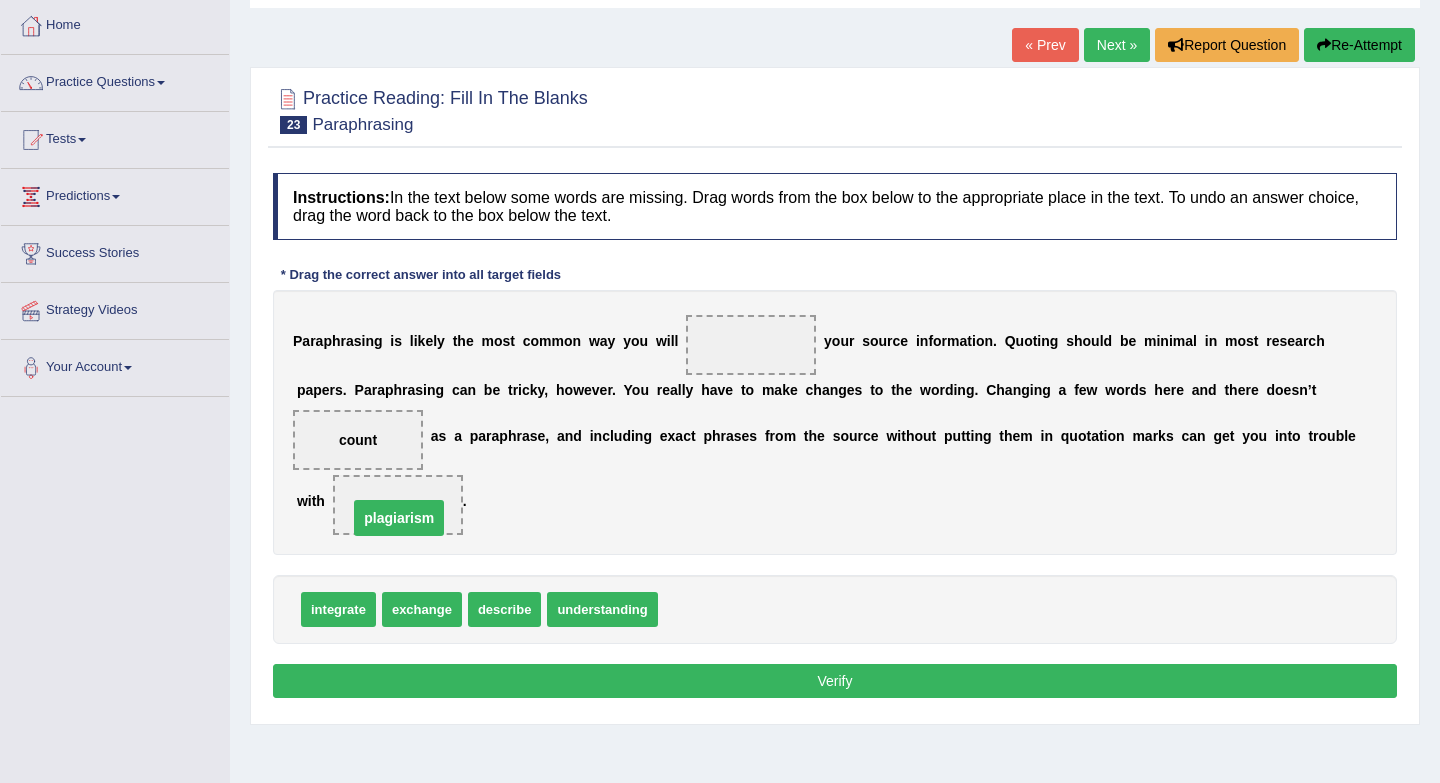 drag, startPoint x: 763, startPoint y: 352, endPoint x: 410, endPoint y: 525, distance: 393.11322 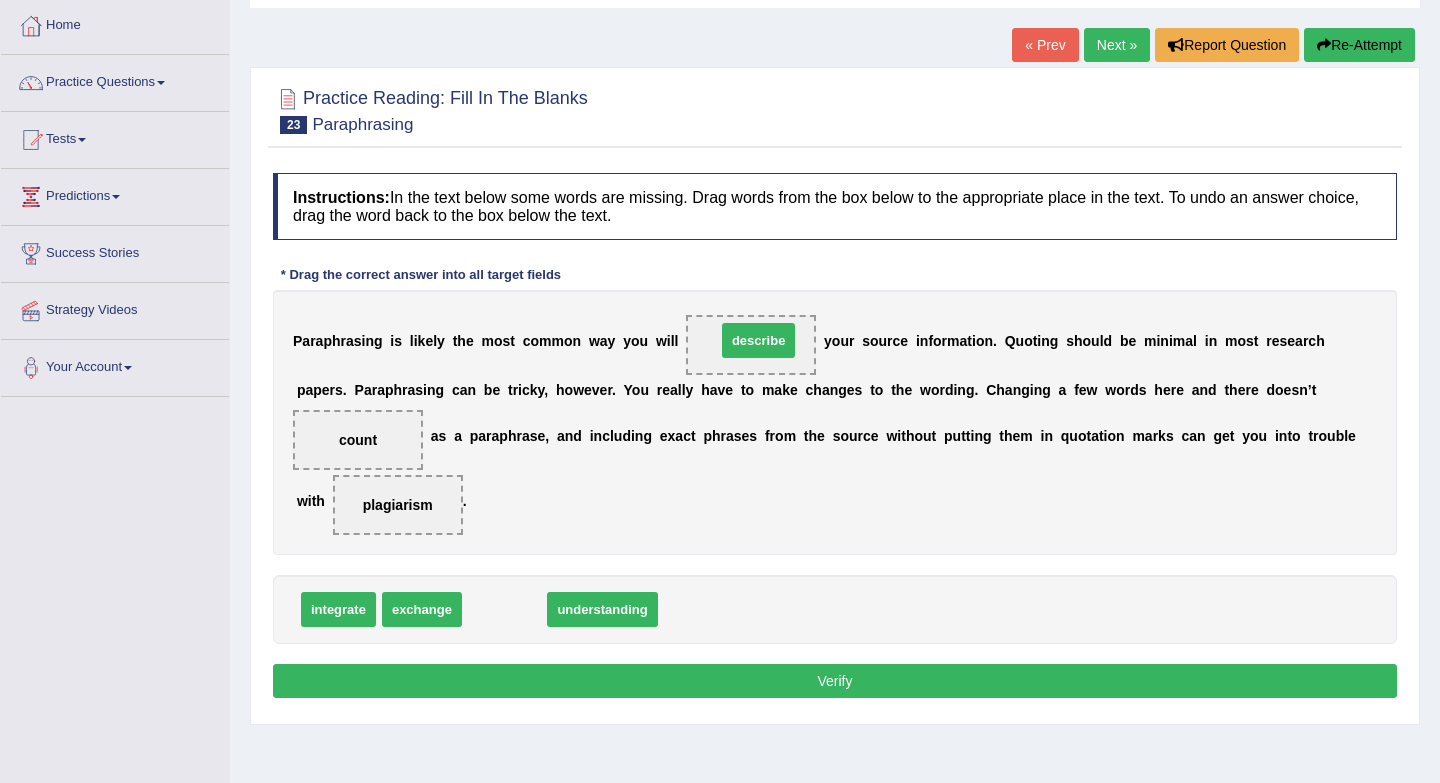 drag, startPoint x: 502, startPoint y: 616, endPoint x: 756, endPoint y: 336, distance: 378.04233 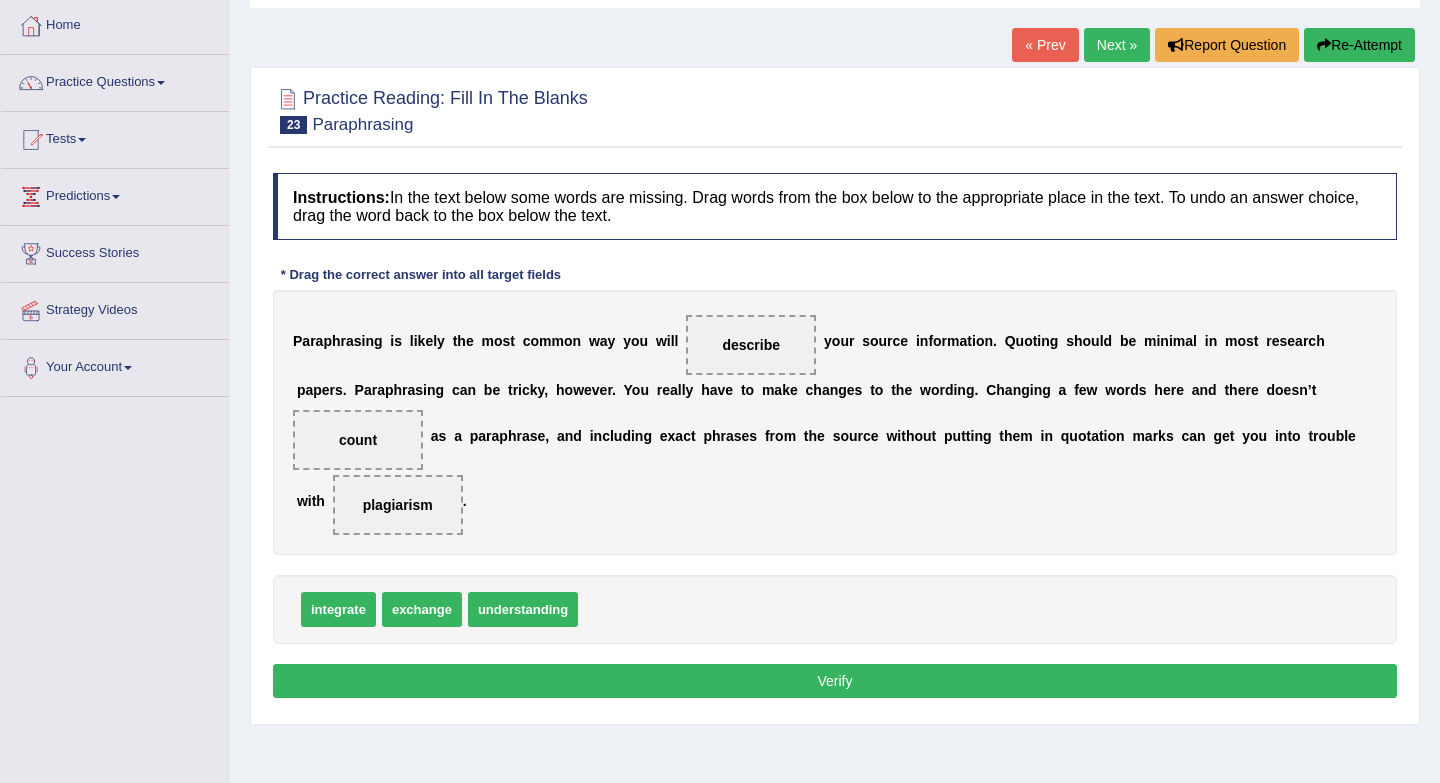click on "Verify" at bounding box center [835, 681] 